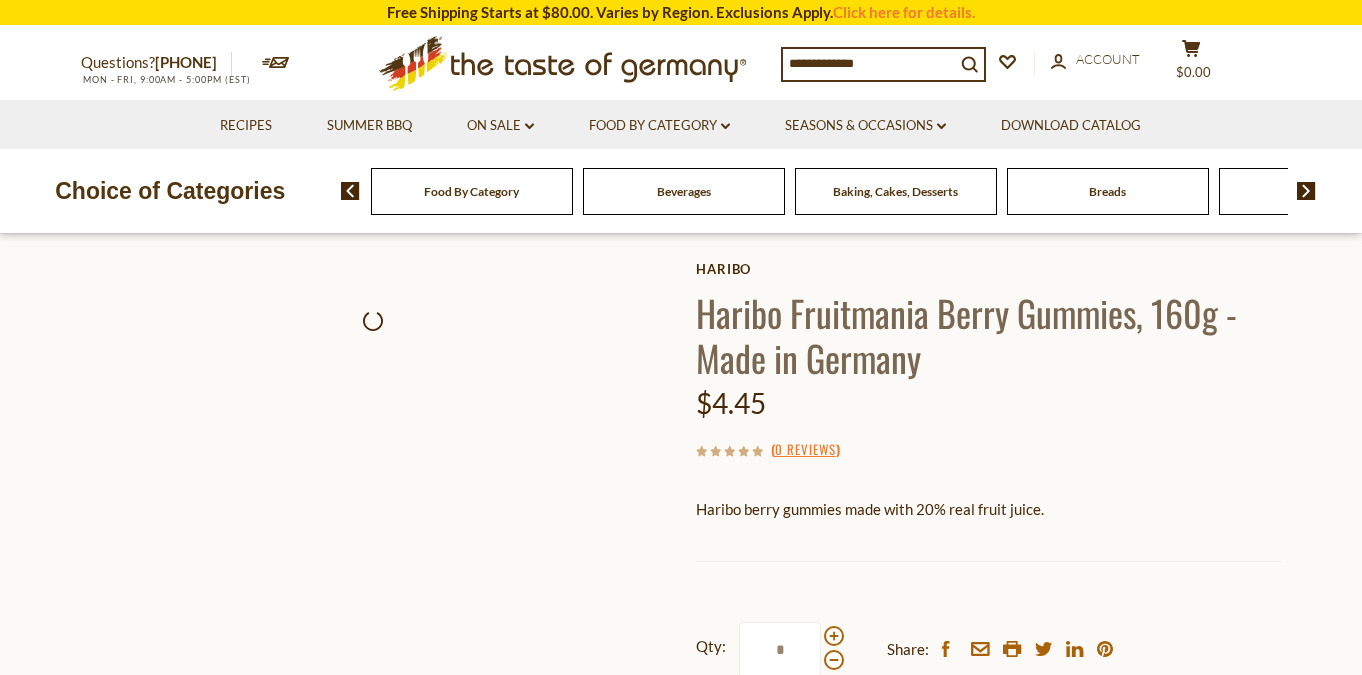 scroll, scrollTop: 0, scrollLeft: 0, axis: both 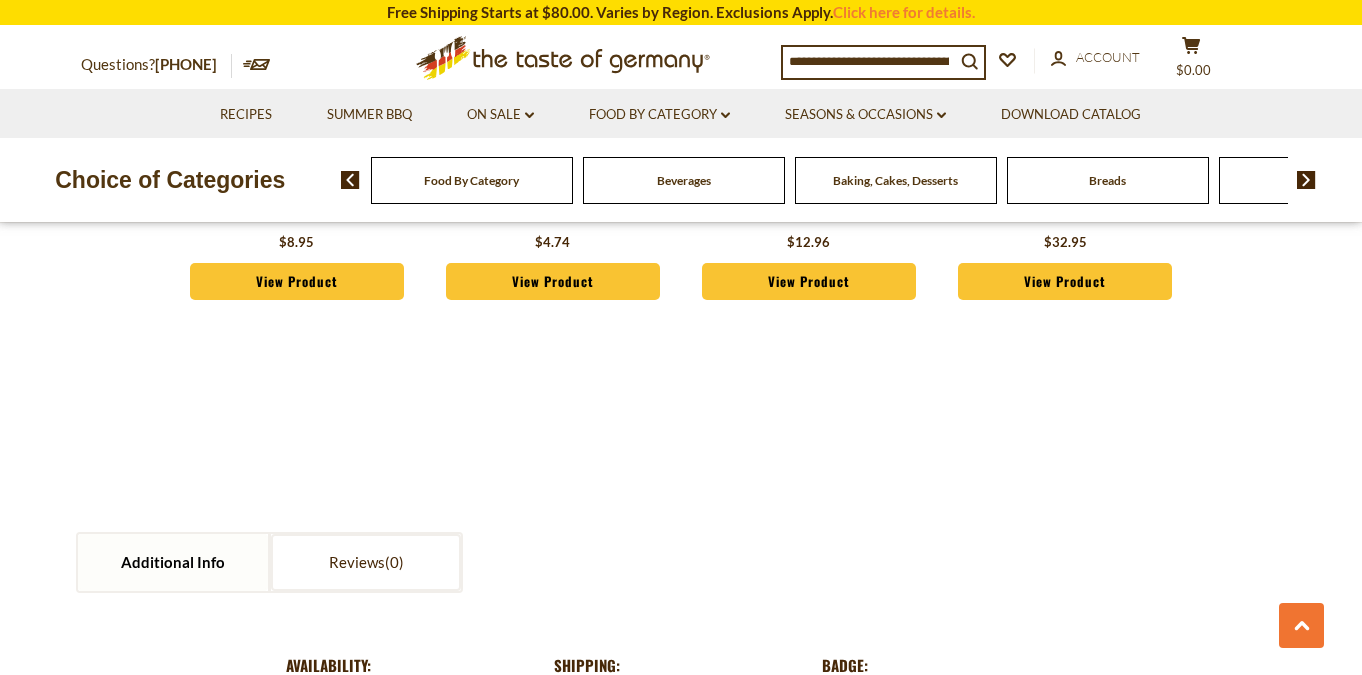 click at bounding box center (869, 61) 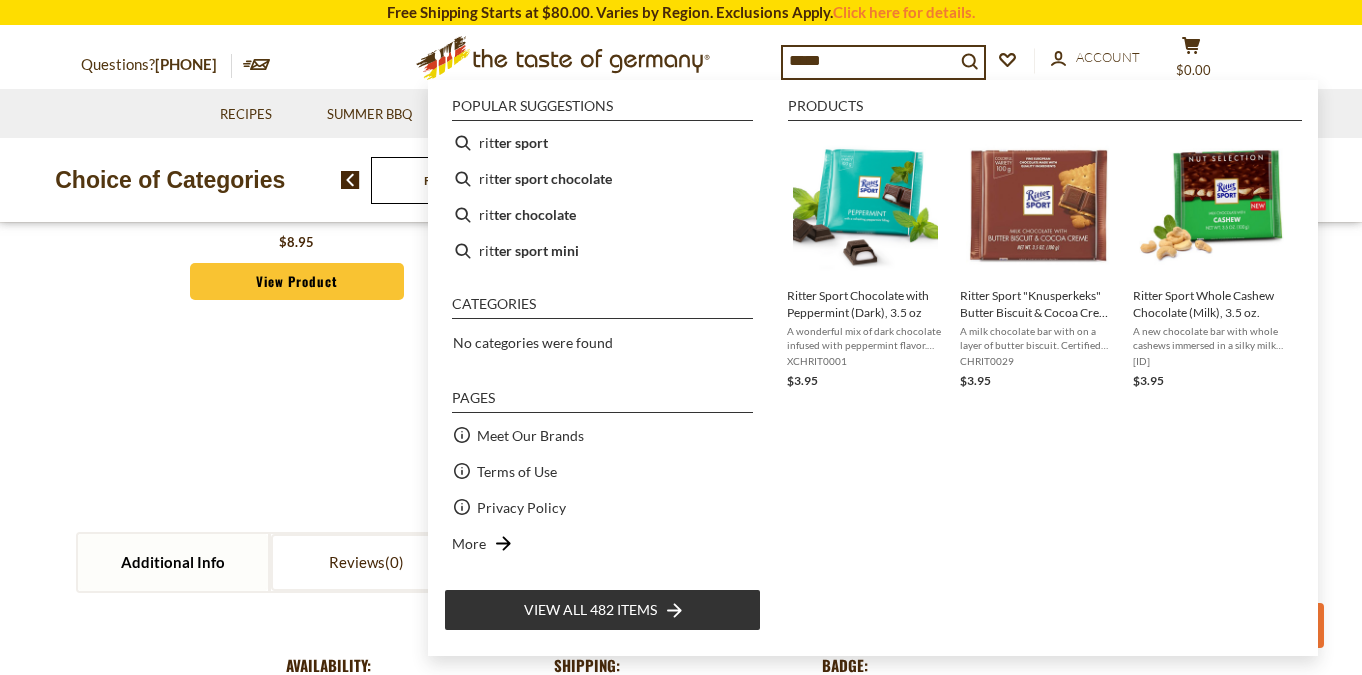 type on "******" 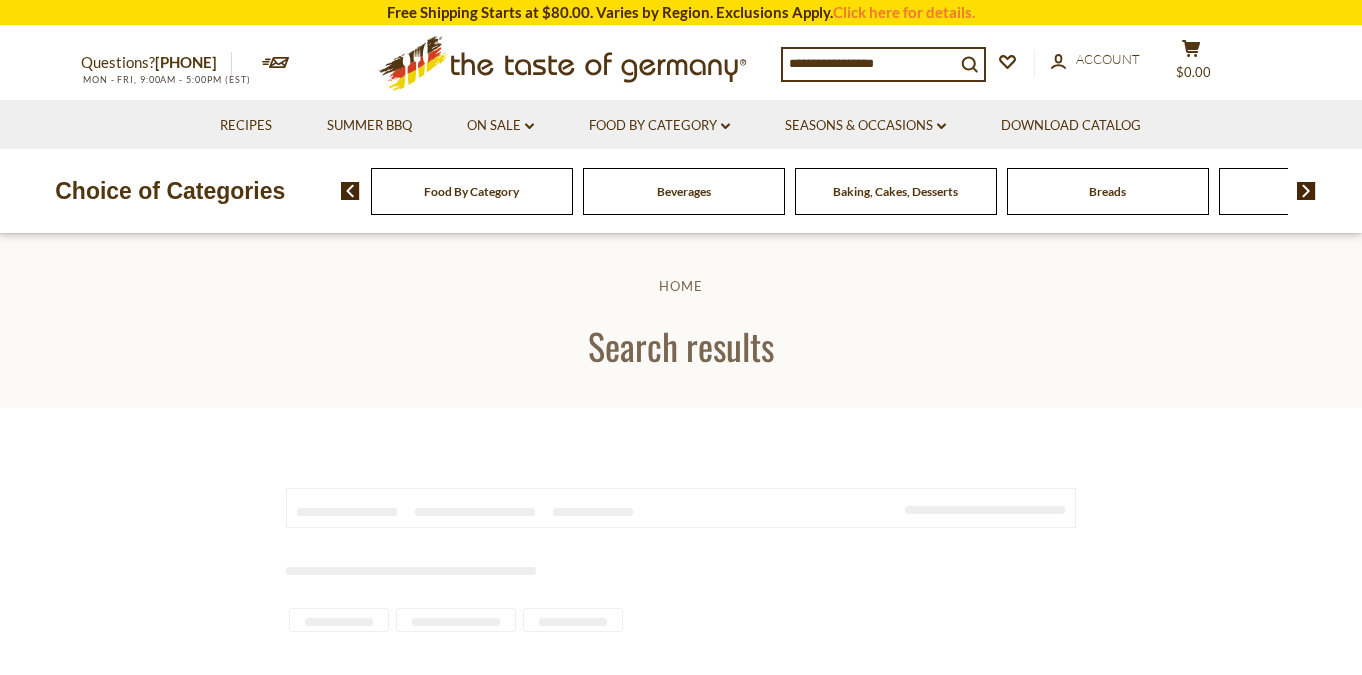 scroll, scrollTop: 0, scrollLeft: 0, axis: both 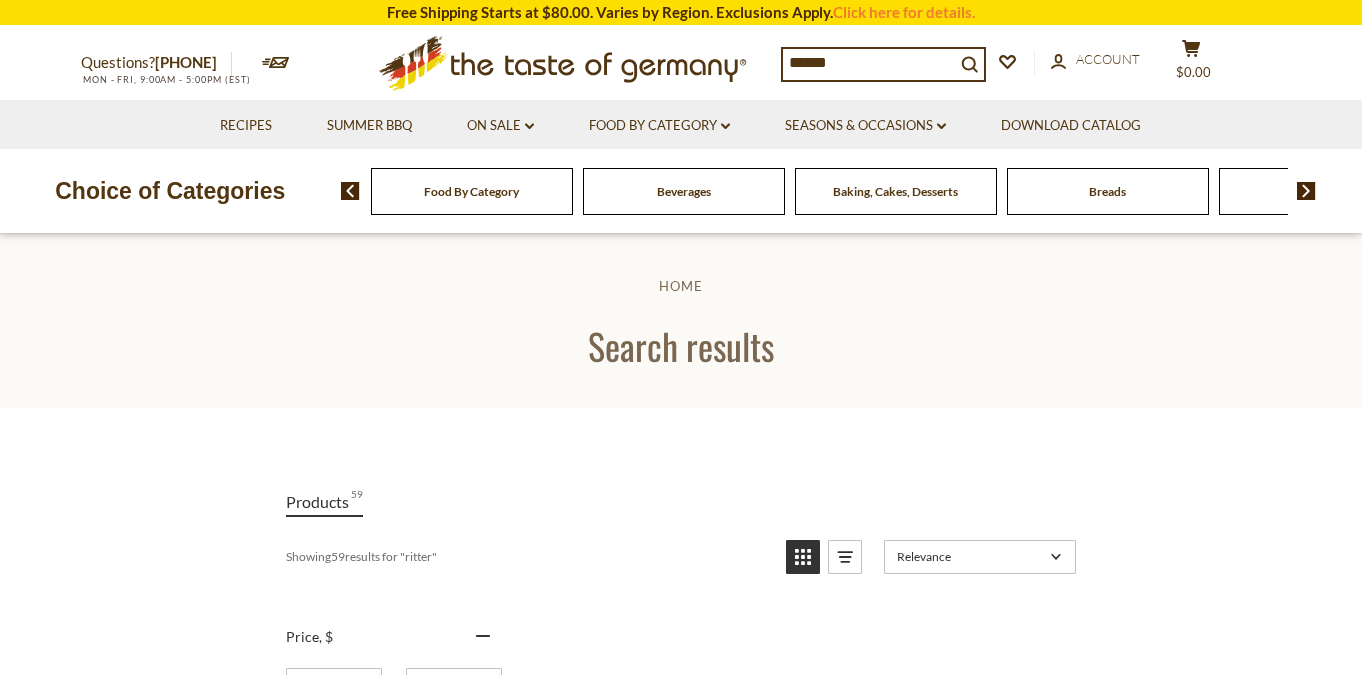 click on "Search results" at bounding box center (681, 345) 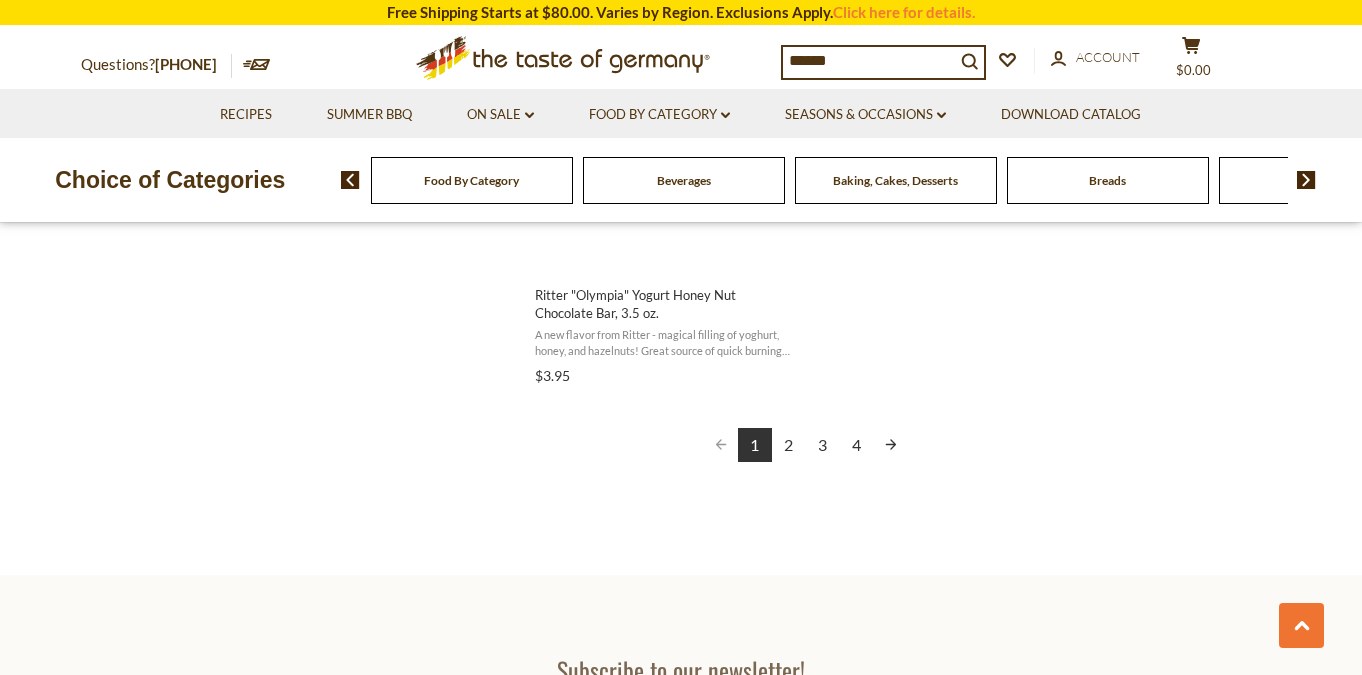 scroll, scrollTop: 3740, scrollLeft: 0, axis: vertical 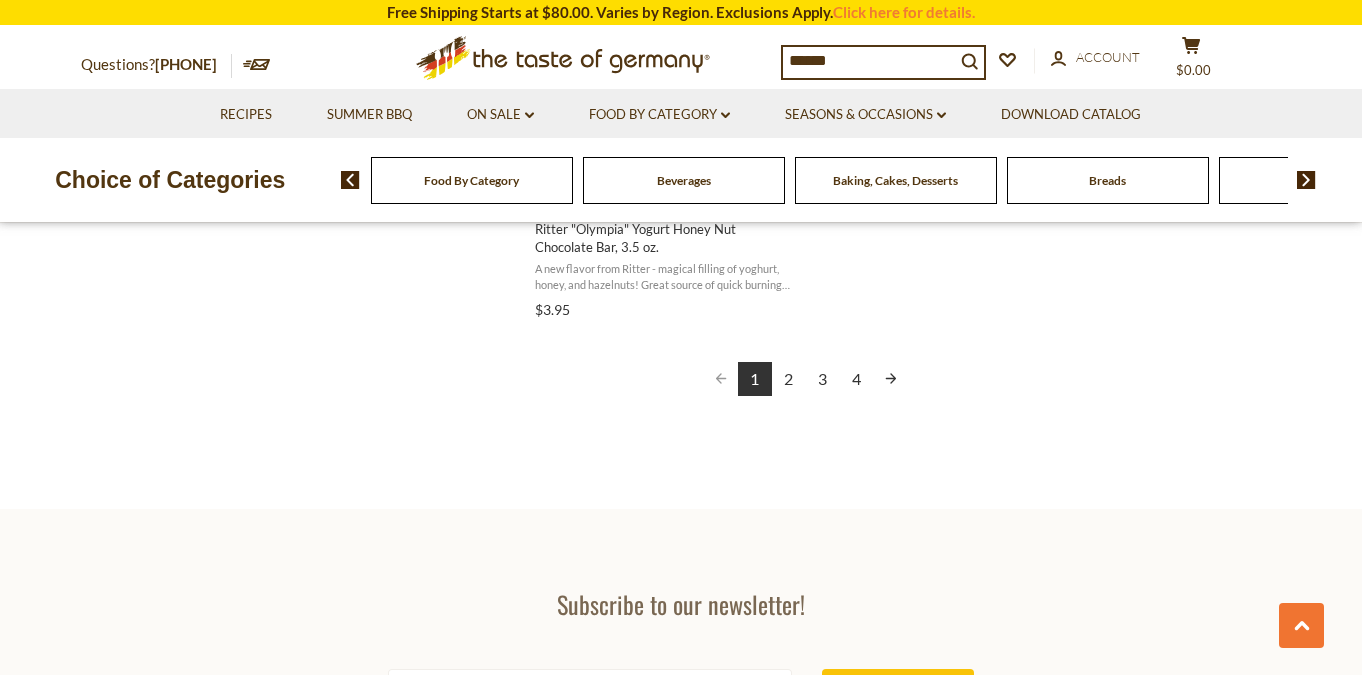 click on "2" at bounding box center (789, 379) 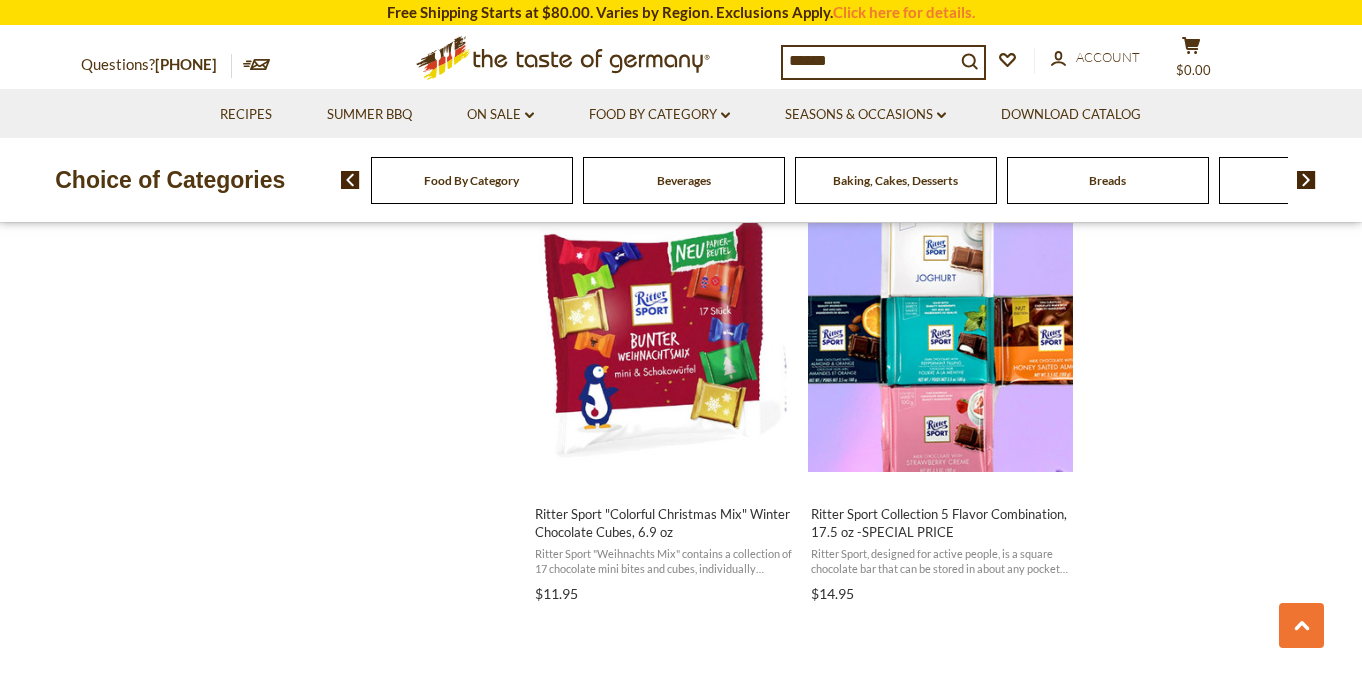 scroll, scrollTop: 2550, scrollLeft: 0, axis: vertical 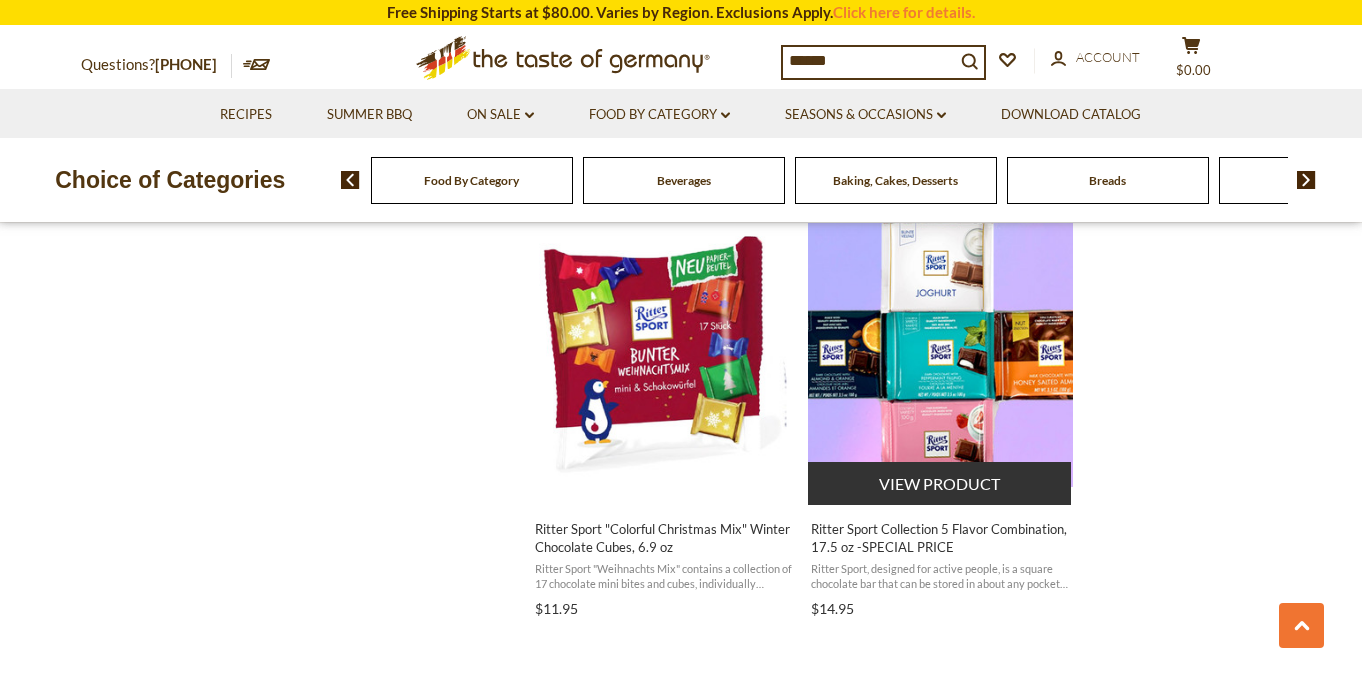 click at bounding box center [940, 354] 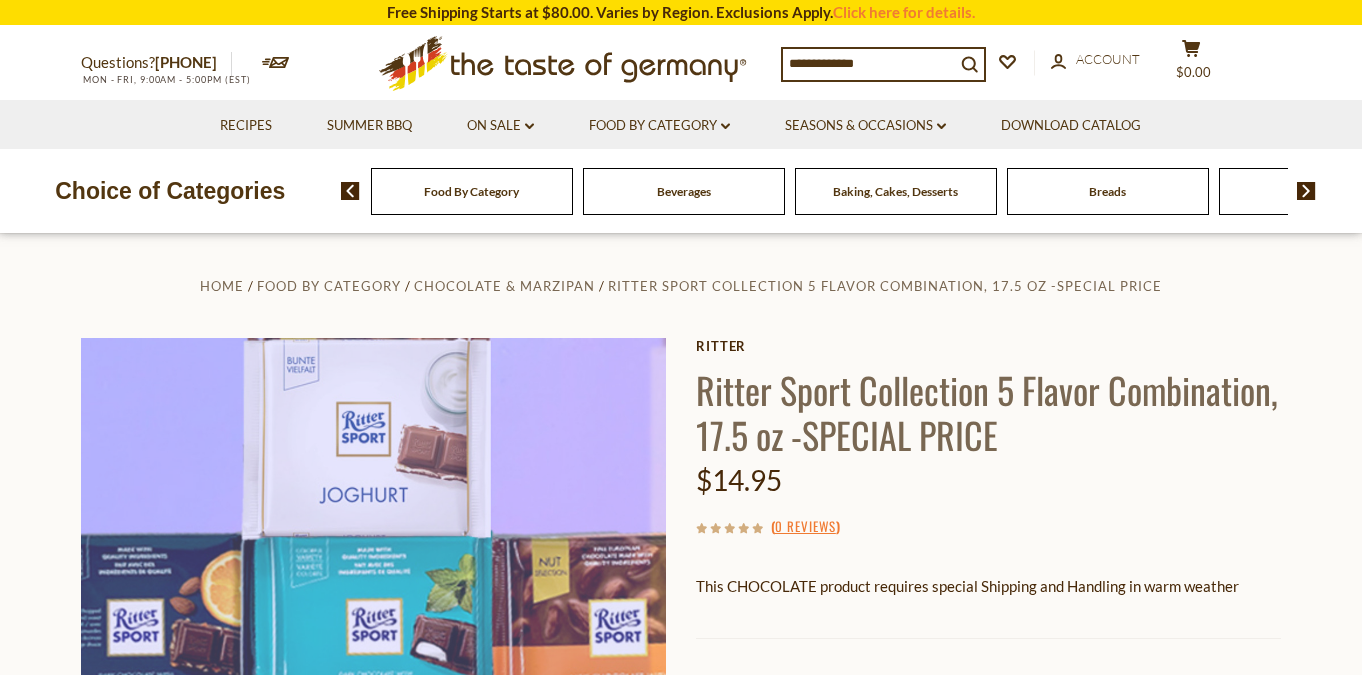 scroll, scrollTop: 0, scrollLeft: 0, axis: both 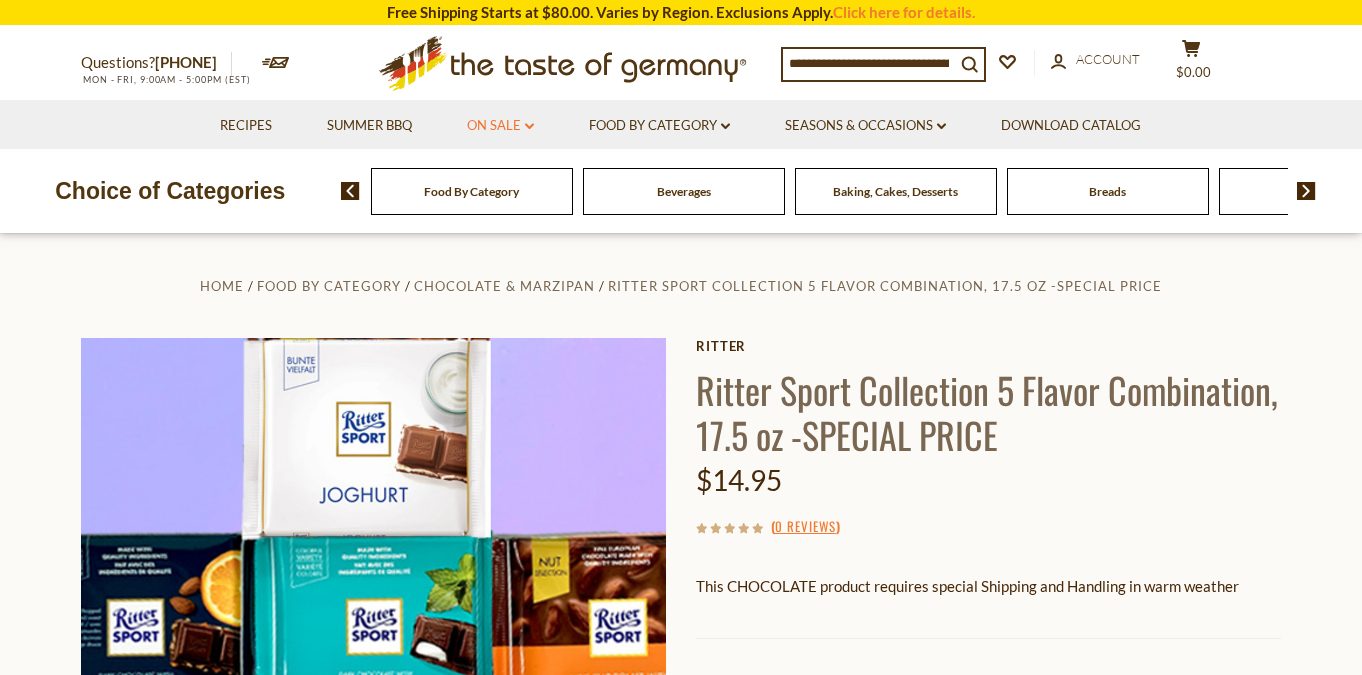 click 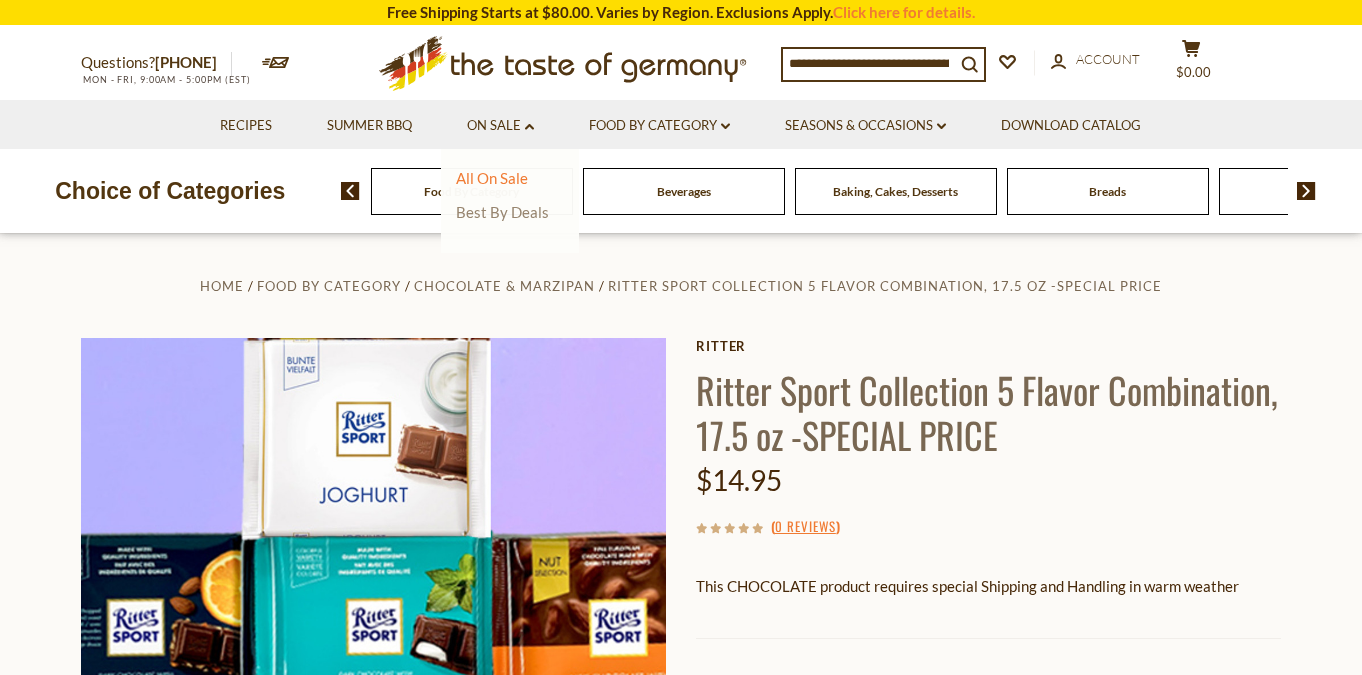 click on "Best By Deals" at bounding box center [502, 212] 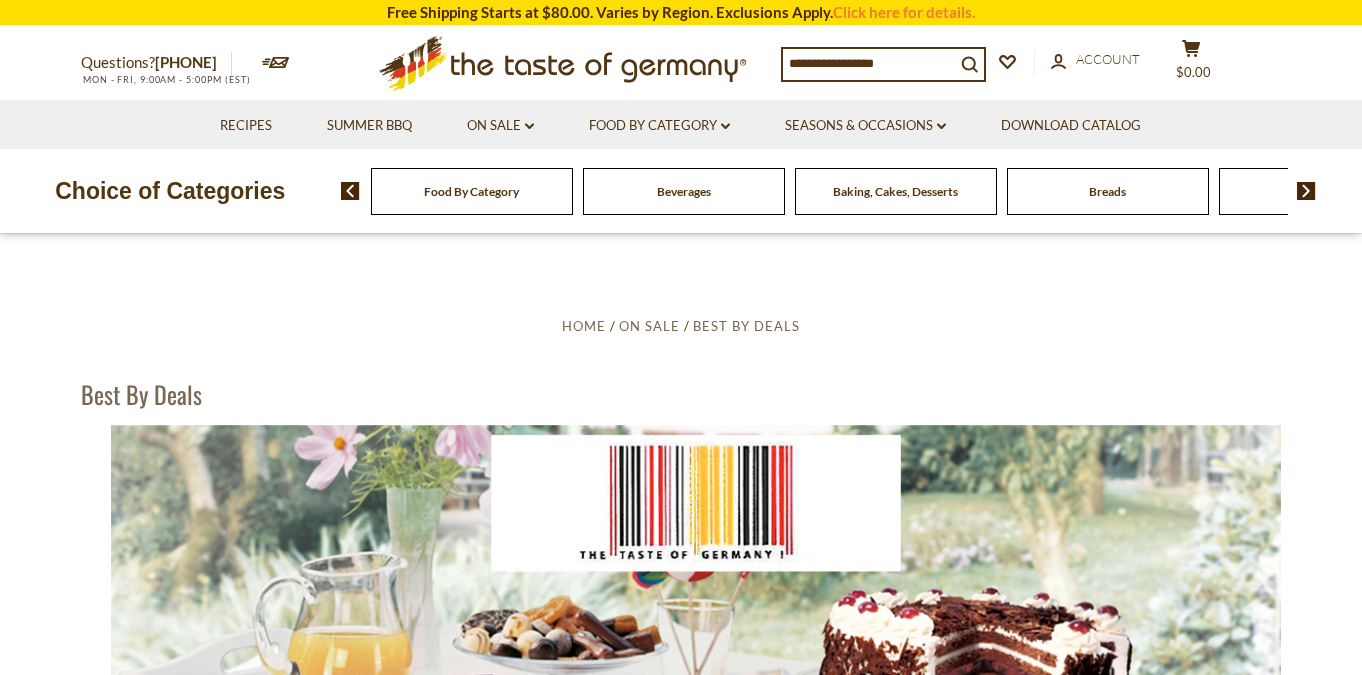 scroll, scrollTop: 0, scrollLeft: 0, axis: both 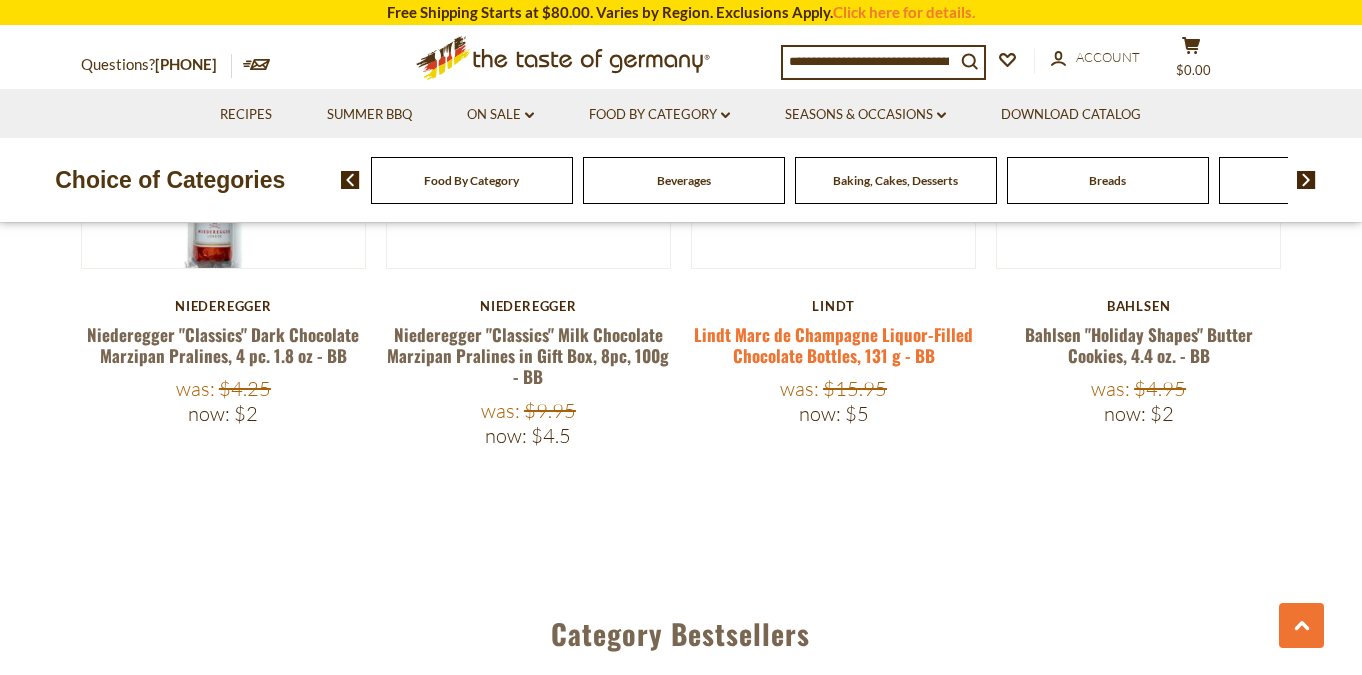 click on "Lindt Marc de Champagne Liquor-Filled Chocolate Bottles, 131 g - BB" at bounding box center [833, 345] 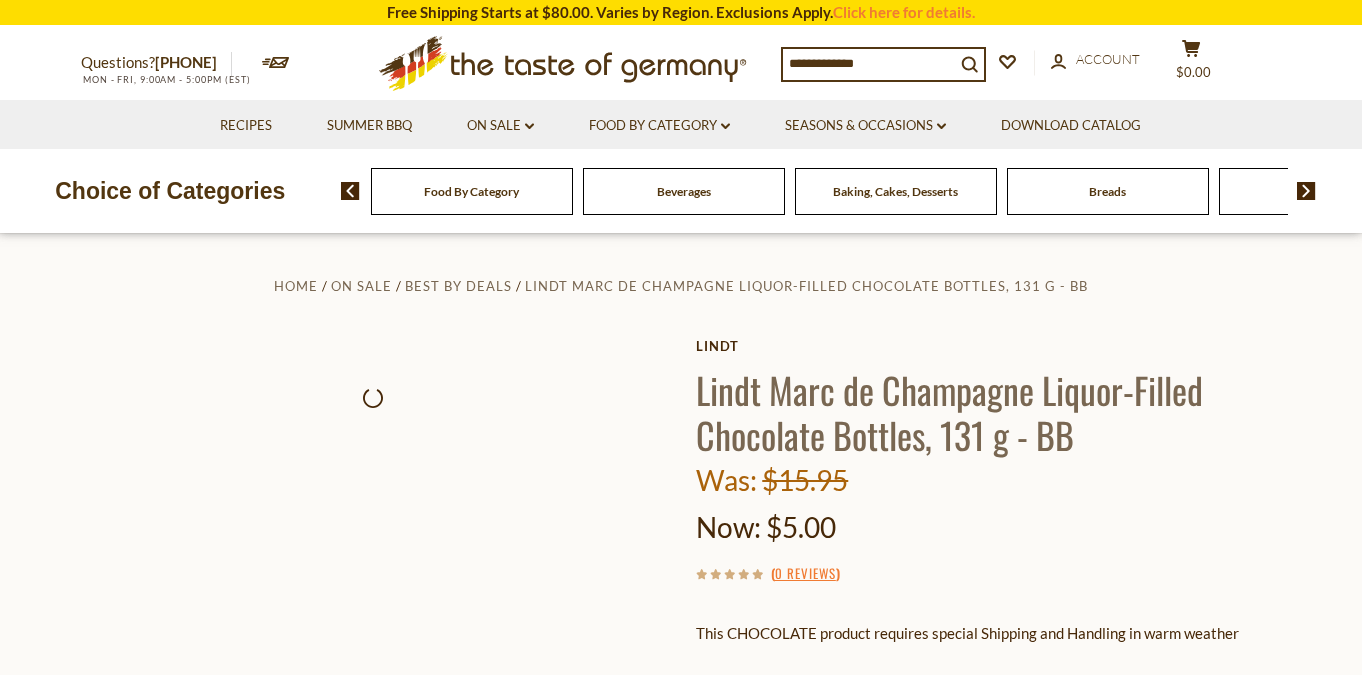 scroll, scrollTop: 0, scrollLeft: 0, axis: both 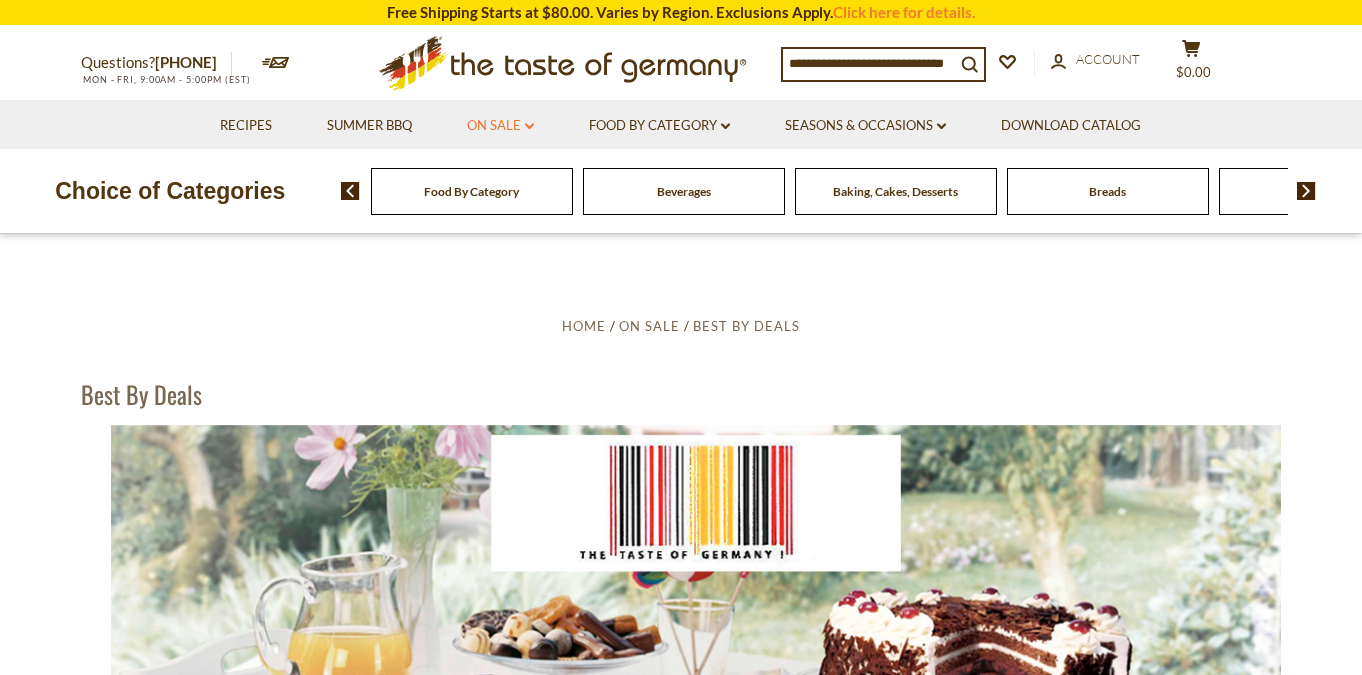 click on "On Sale
dropdown_arrow" at bounding box center [500, 126] 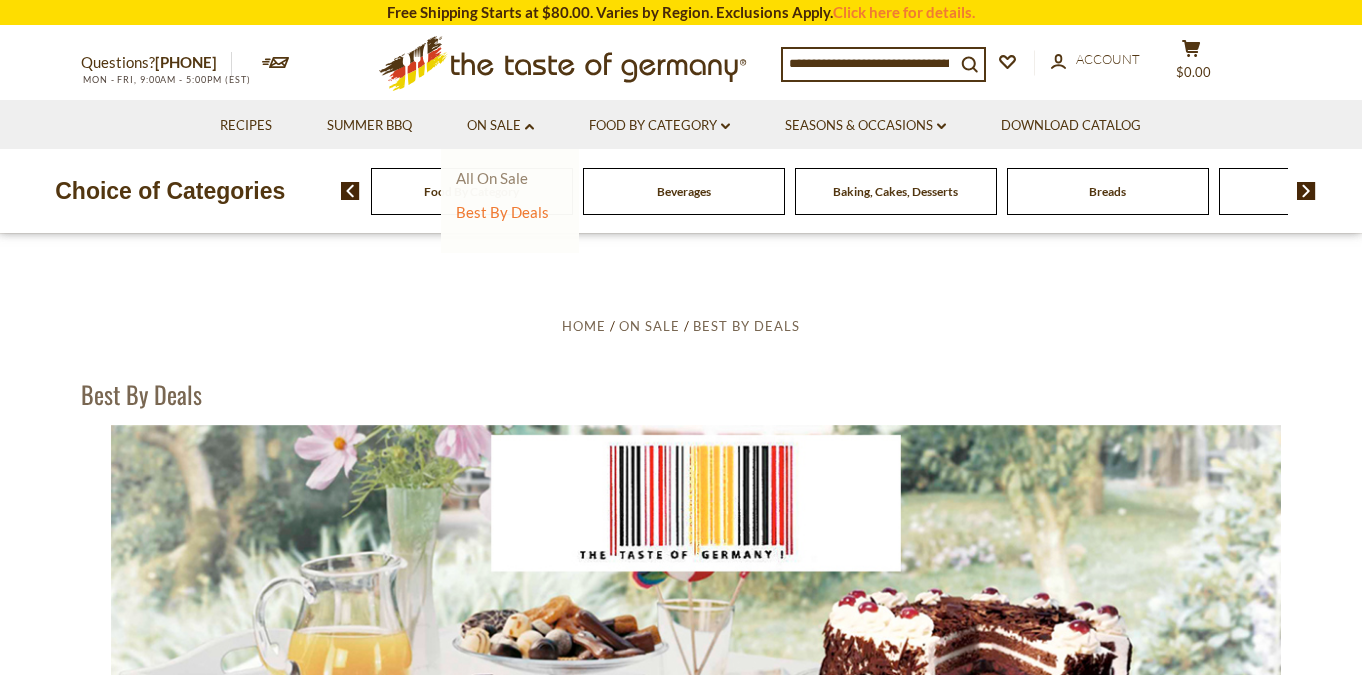 click on "All On Sale" at bounding box center [492, 178] 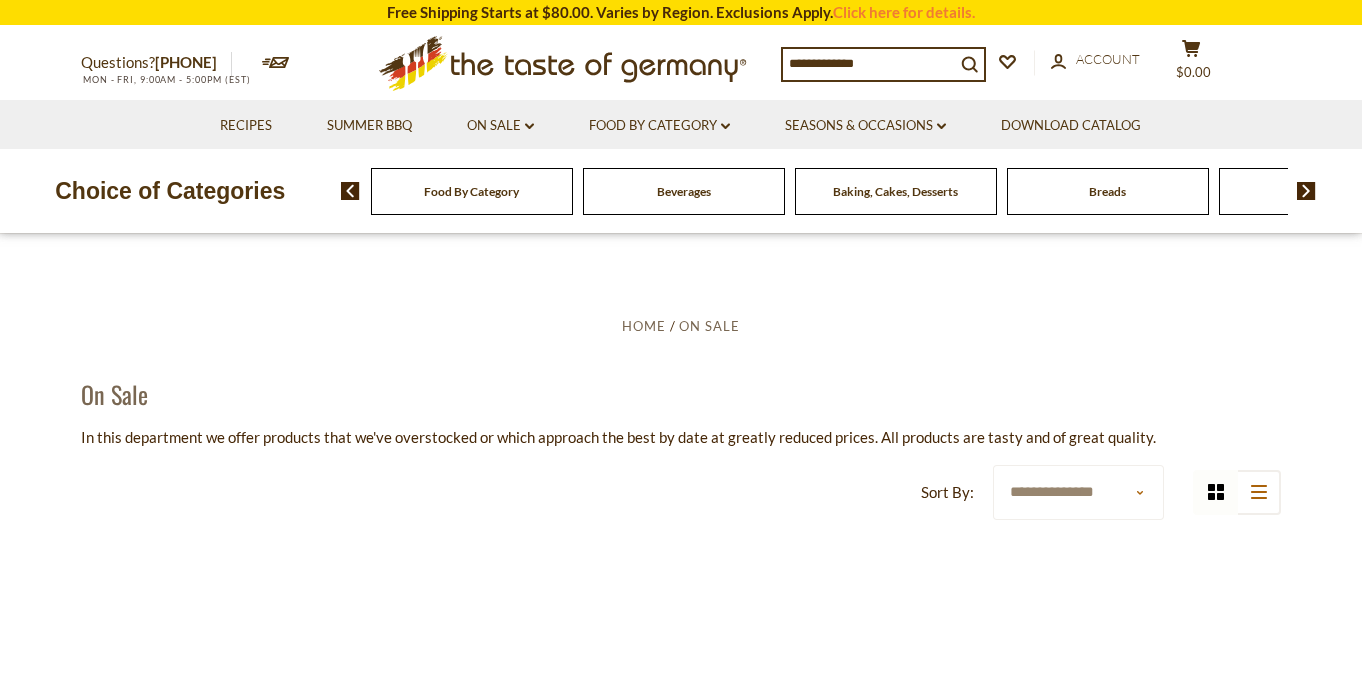 scroll, scrollTop: 0, scrollLeft: 0, axis: both 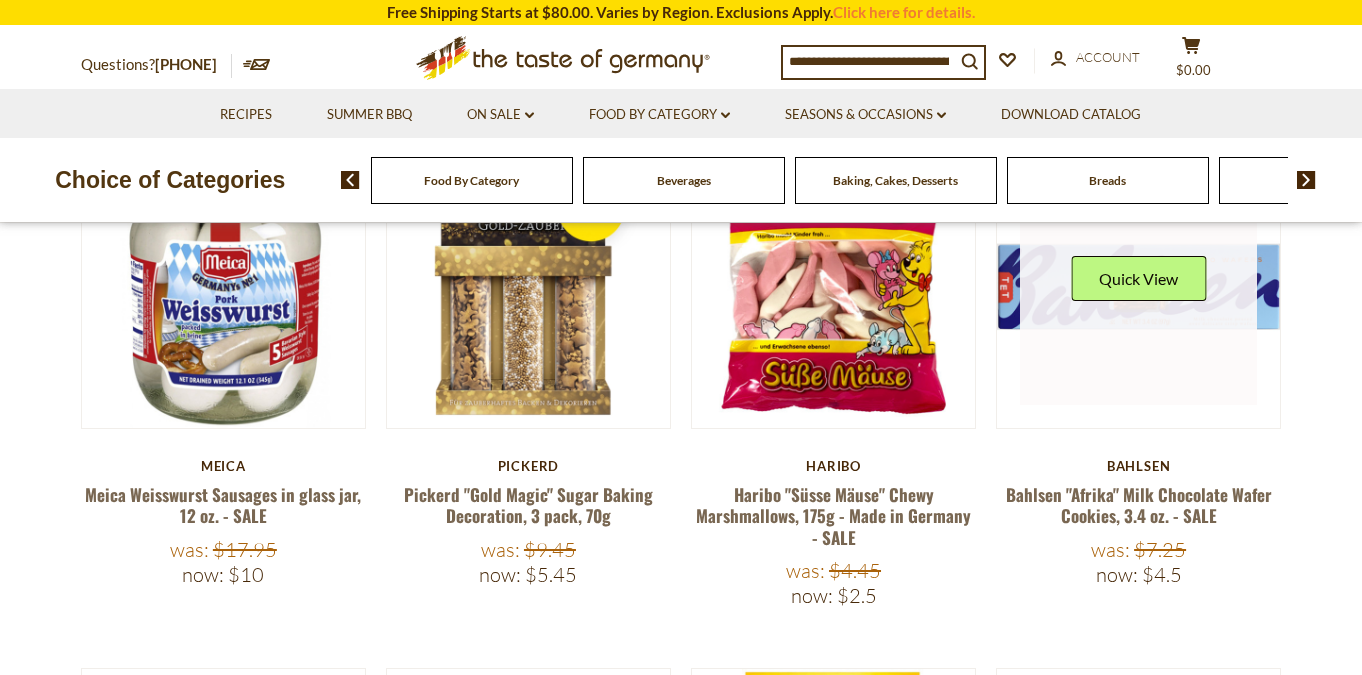 click on "Quick View" at bounding box center (1139, 287) 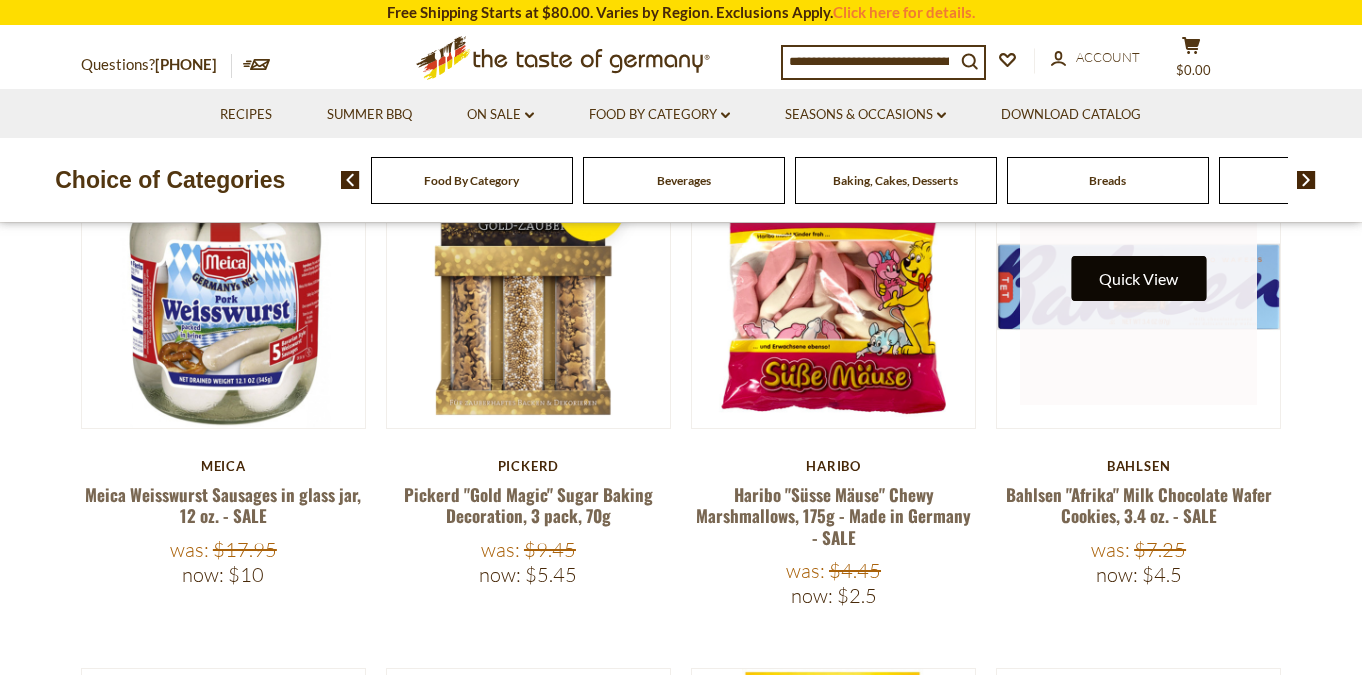 click on "Quick View" at bounding box center (1138, 278) 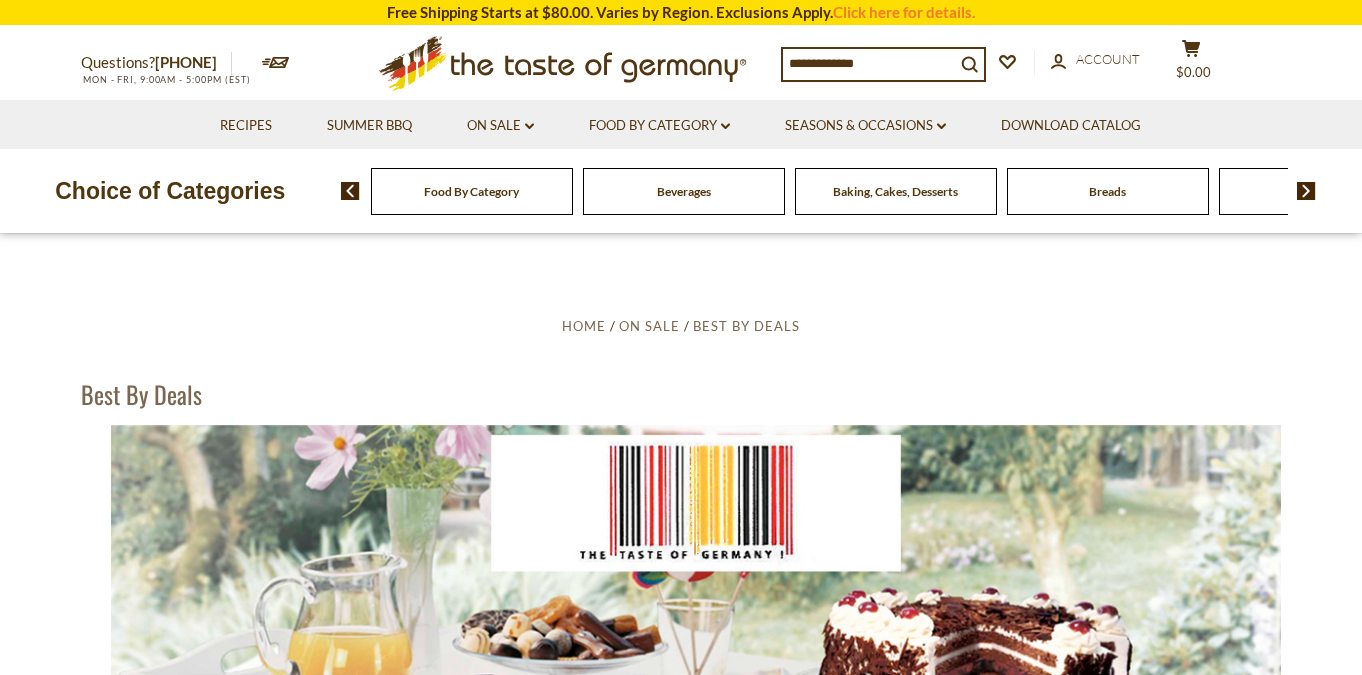 scroll, scrollTop: 0, scrollLeft: 0, axis: both 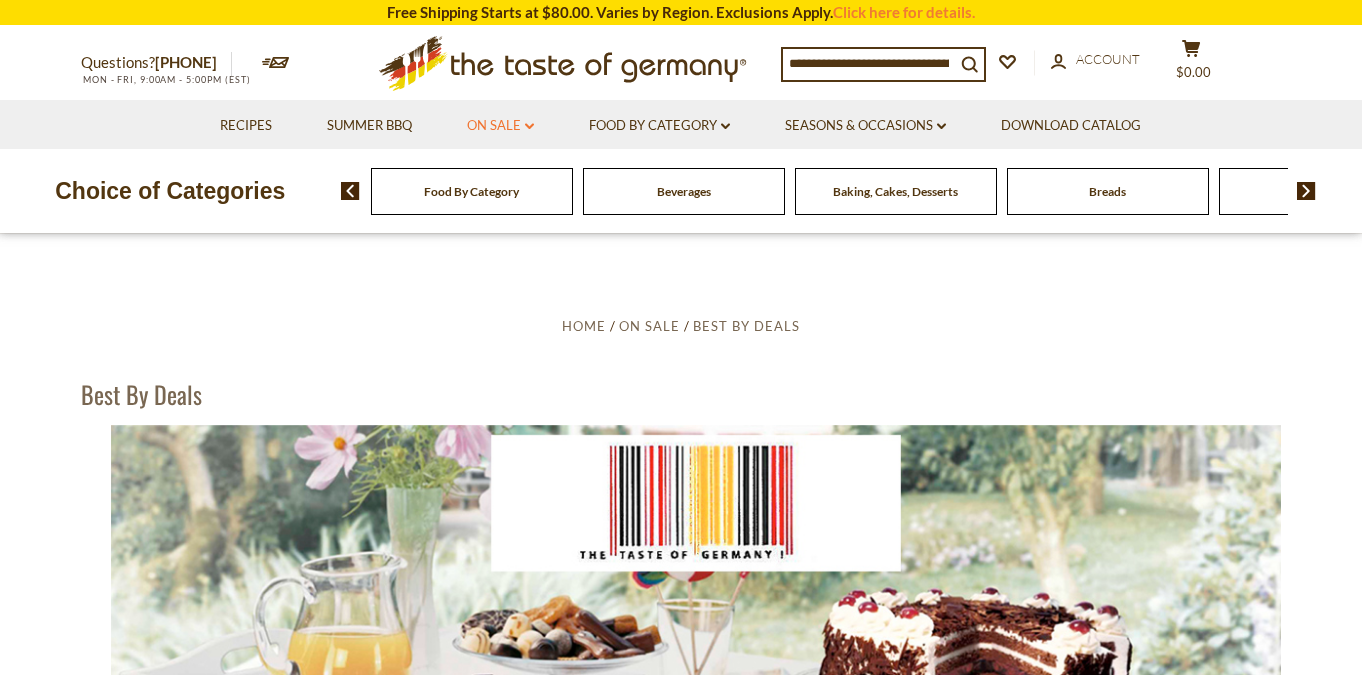 click on "On Sale
dropdown_arrow" at bounding box center (500, 126) 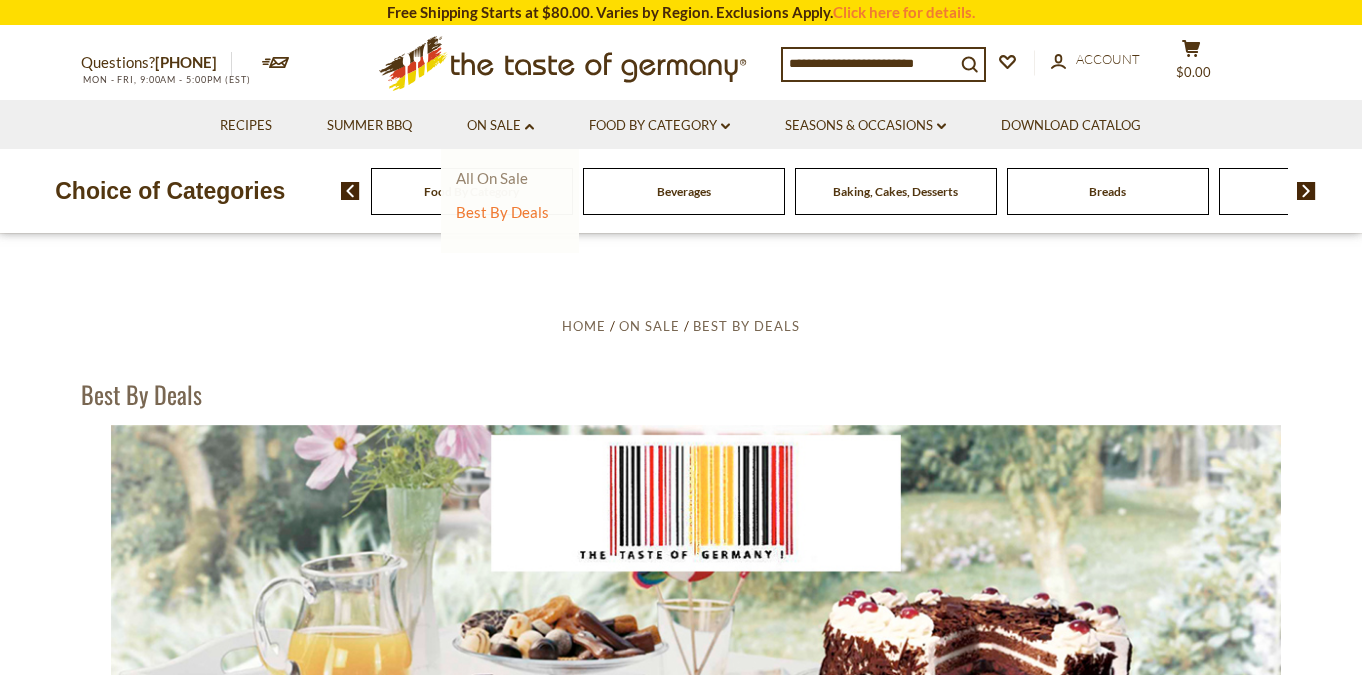 click on "All On Sale" at bounding box center (492, 178) 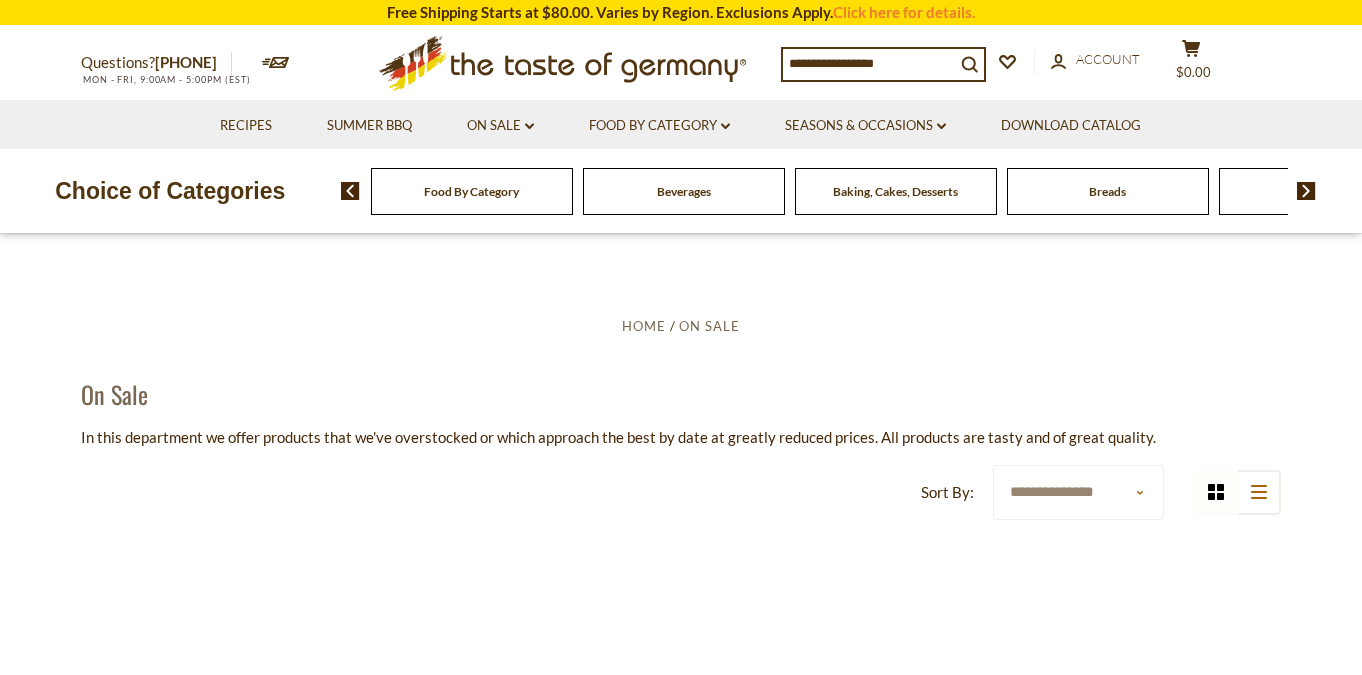 scroll, scrollTop: 0, scrollLeft: 0, axis: both 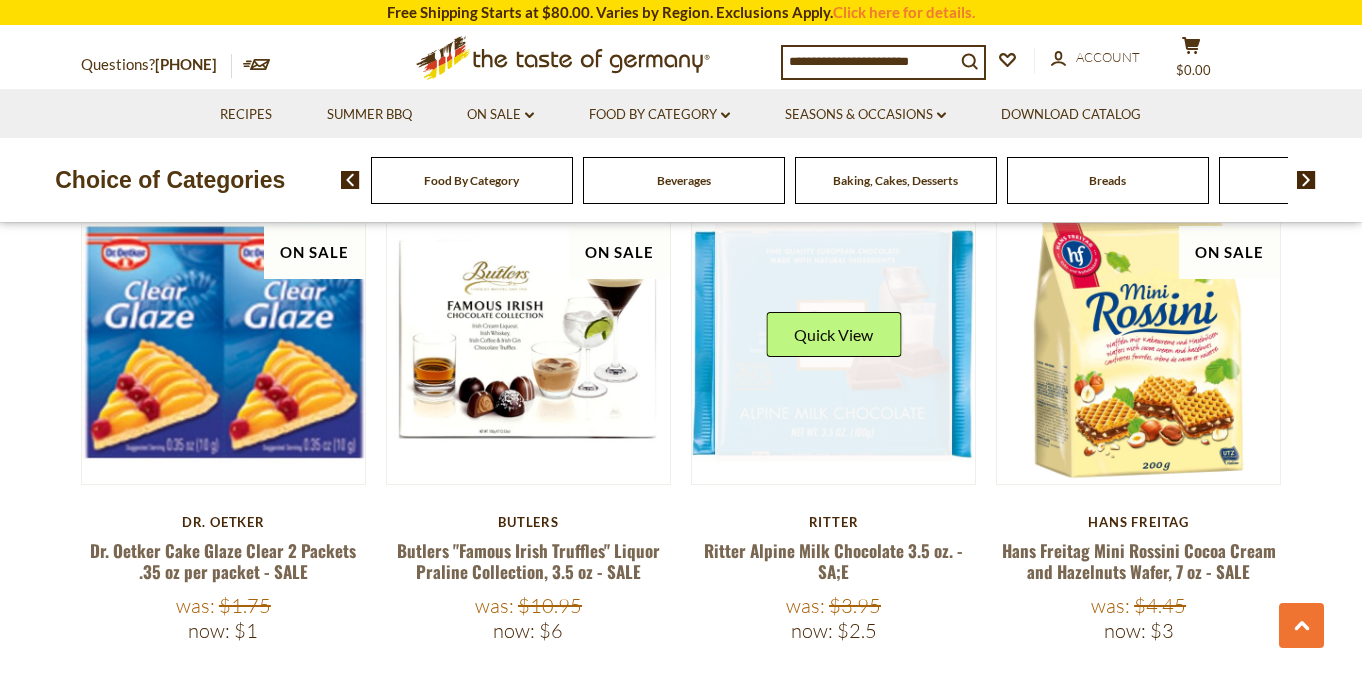 click at bounding box center [834, 343] 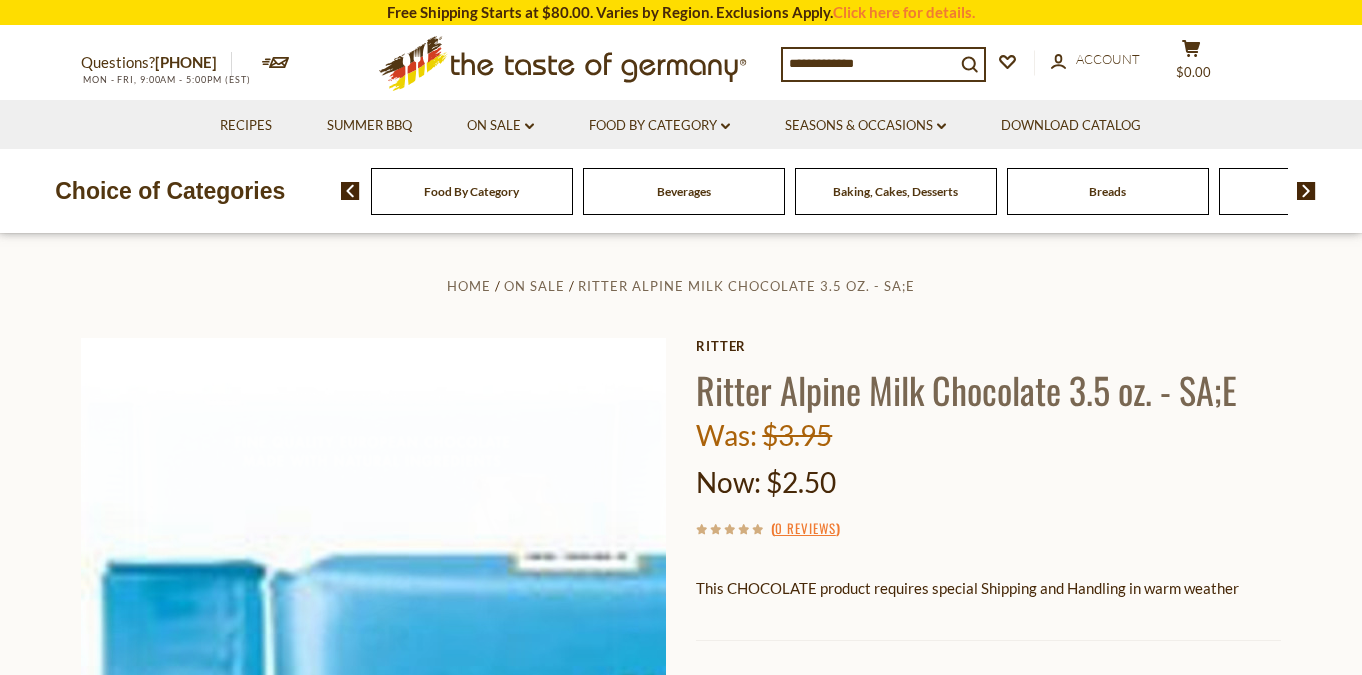 scroll, scrollTop: 0, scrollLeft: 0, axis: both 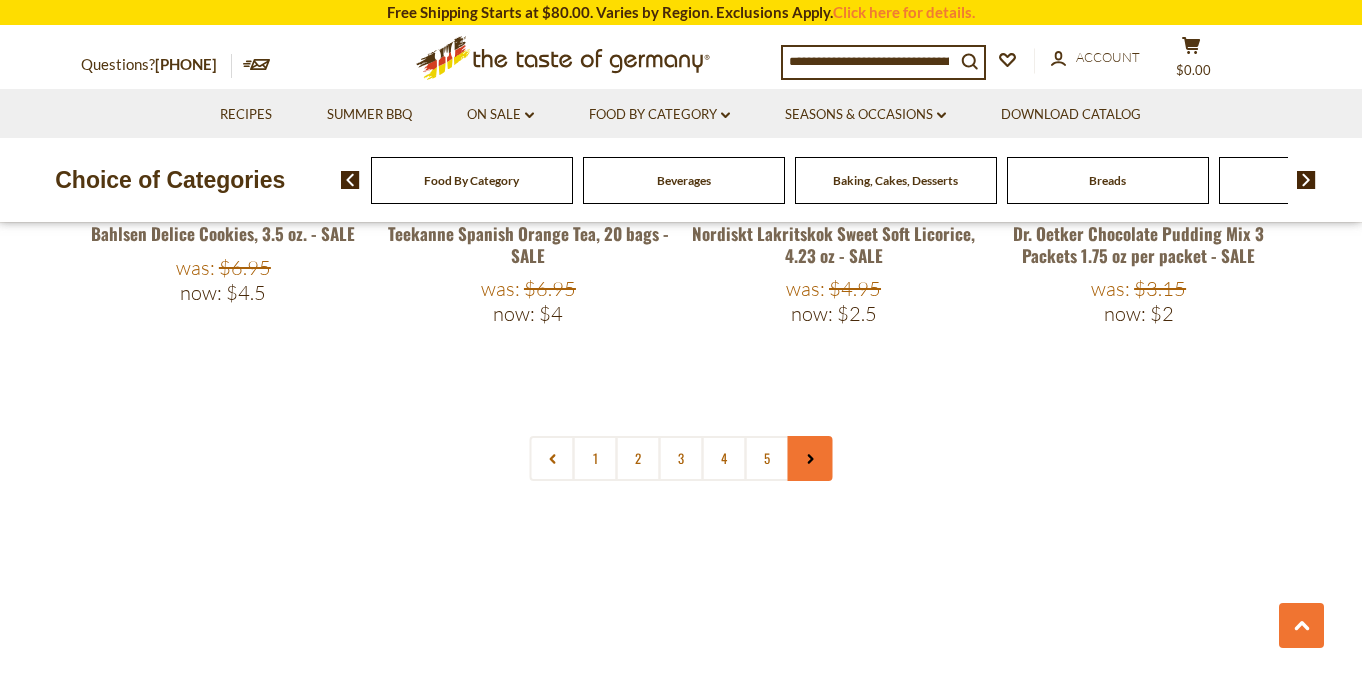 click 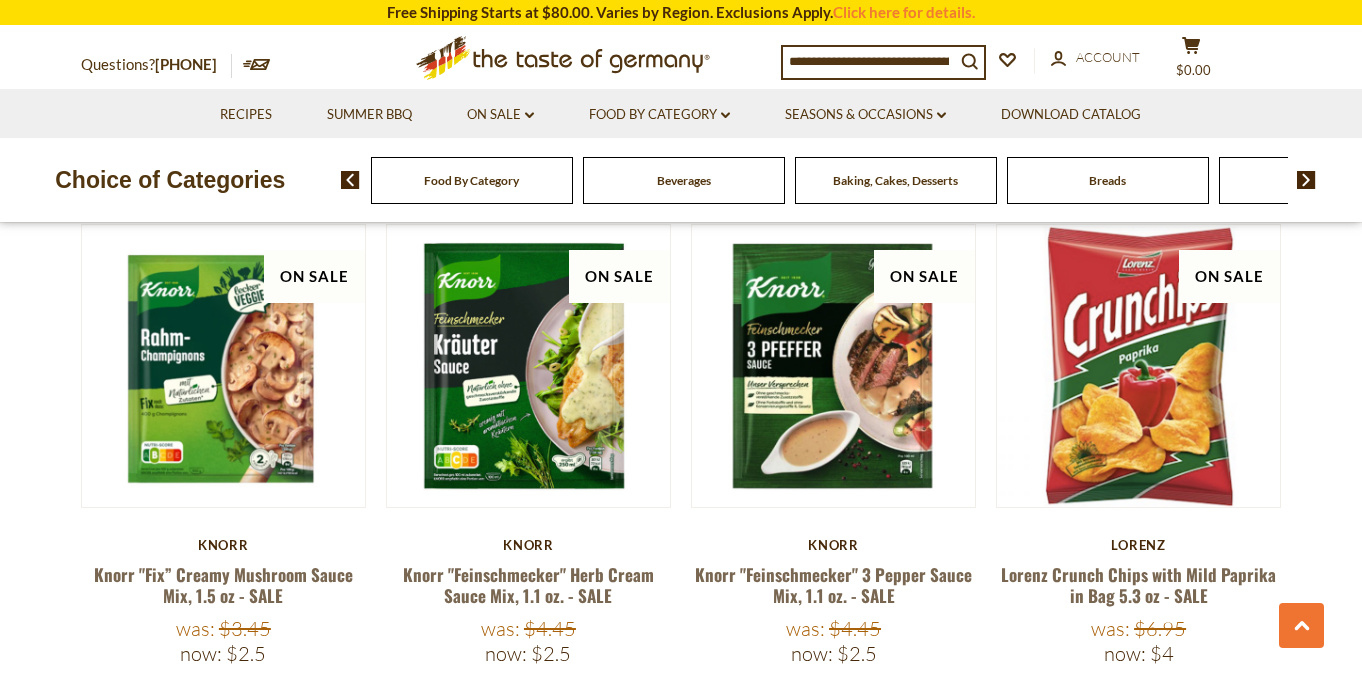scroll, scrollTop: 2332, scrollLeft: 0, axis: vertical 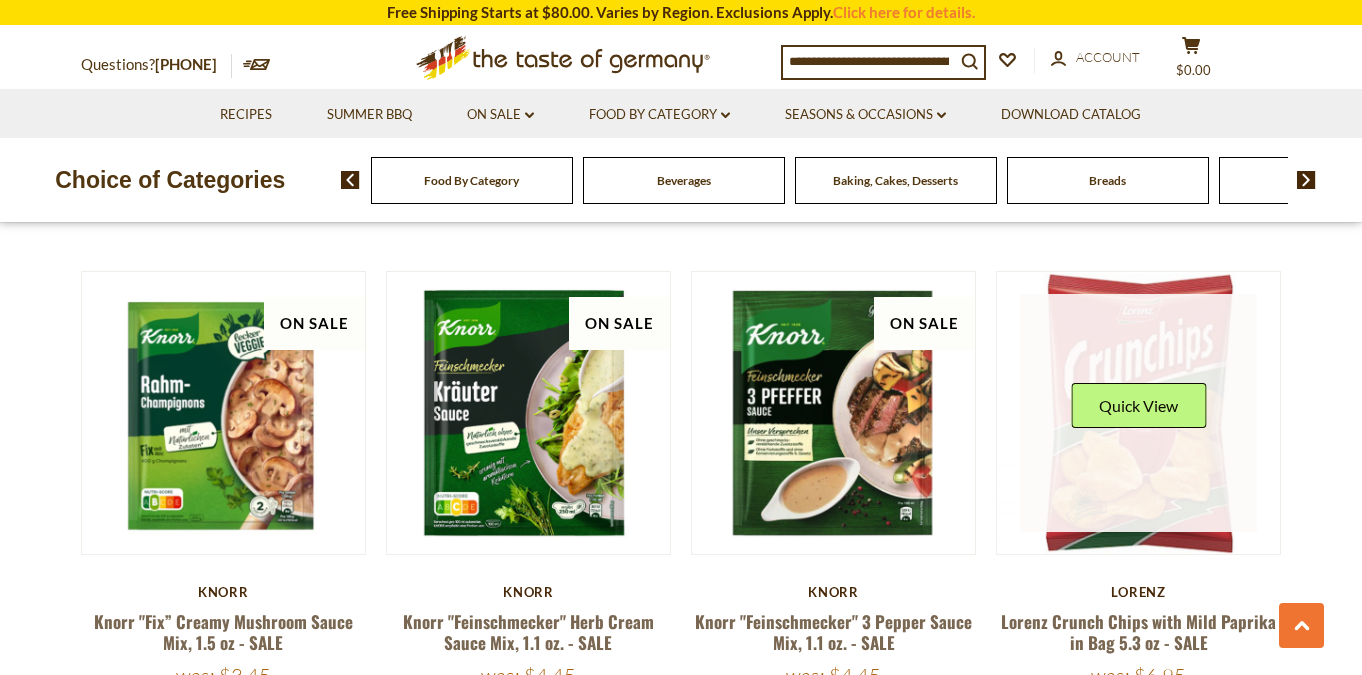 click at bounding box center (1139, 413) 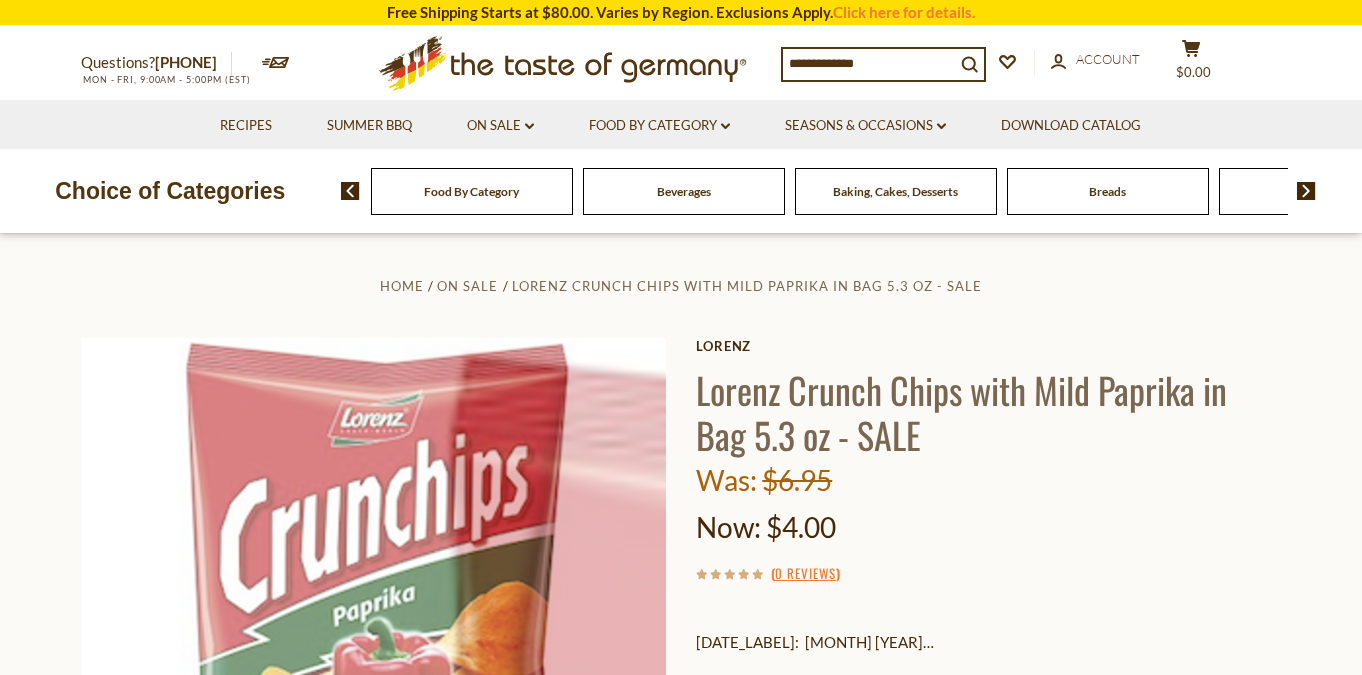 scroll, scrollTop: 0, scrollLeft: 0, axis: both 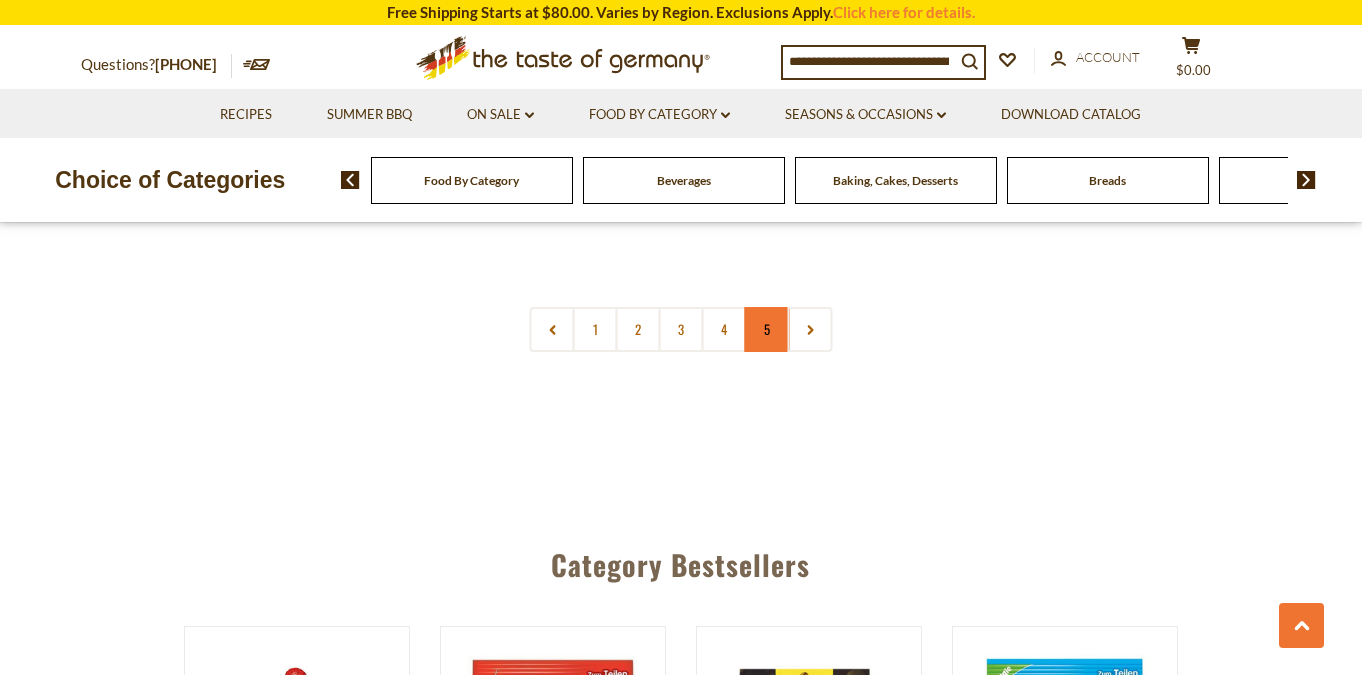 click on "5" at bounding box center [767, 329] 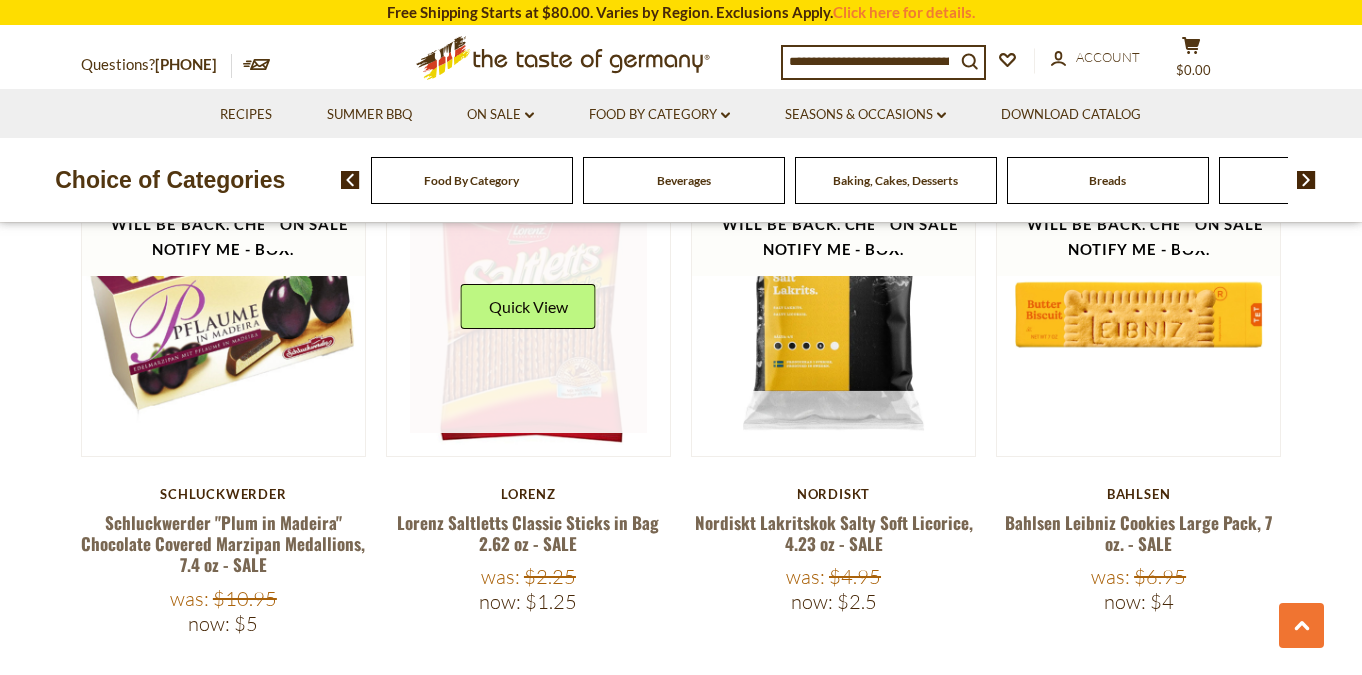 scroll, scrollTop: 1915, scrollLeft: 0, axis: vertical 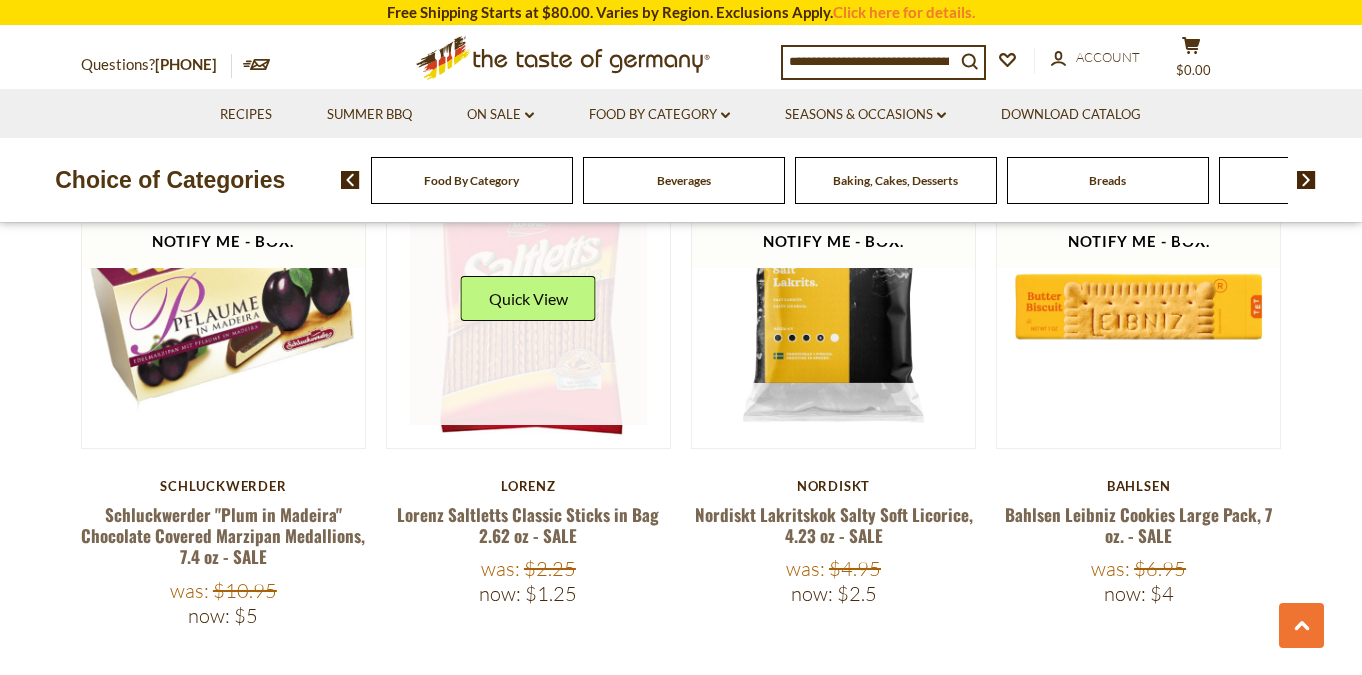 click at bounding box center (529, 306) 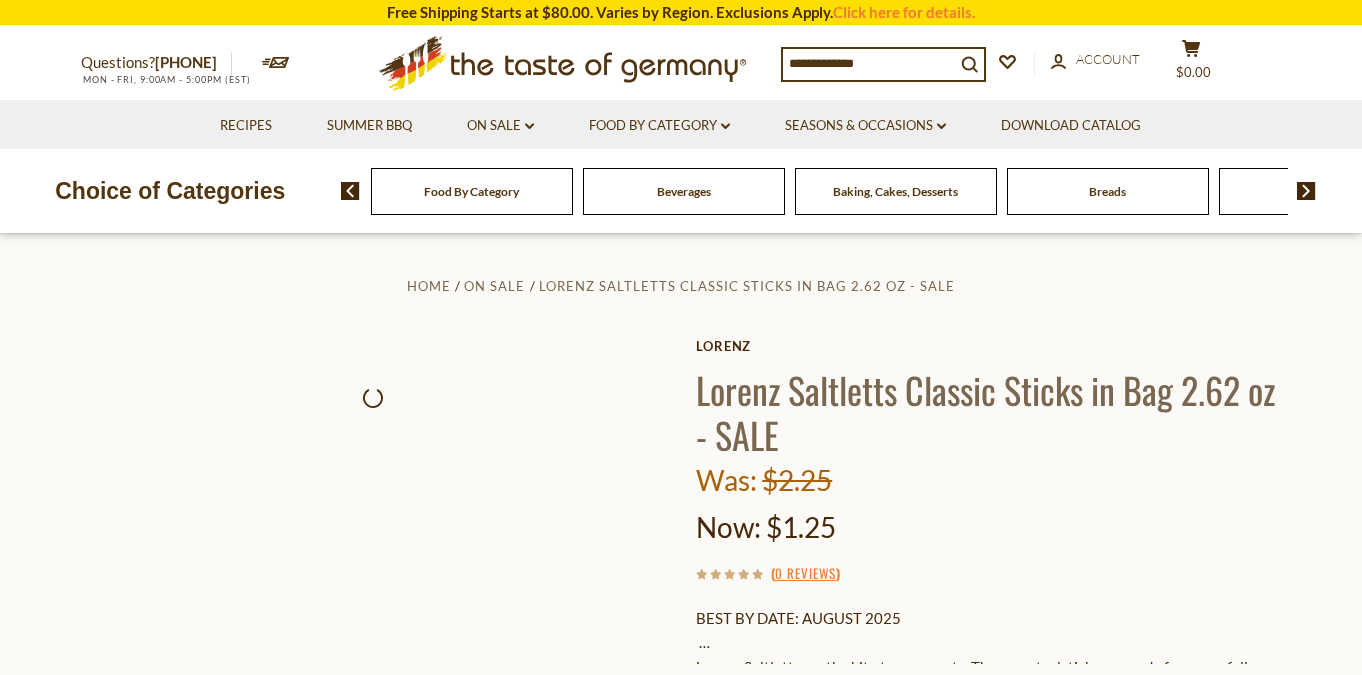 scroll, scrollTop: 0, scrollLeft: 0, axis: both 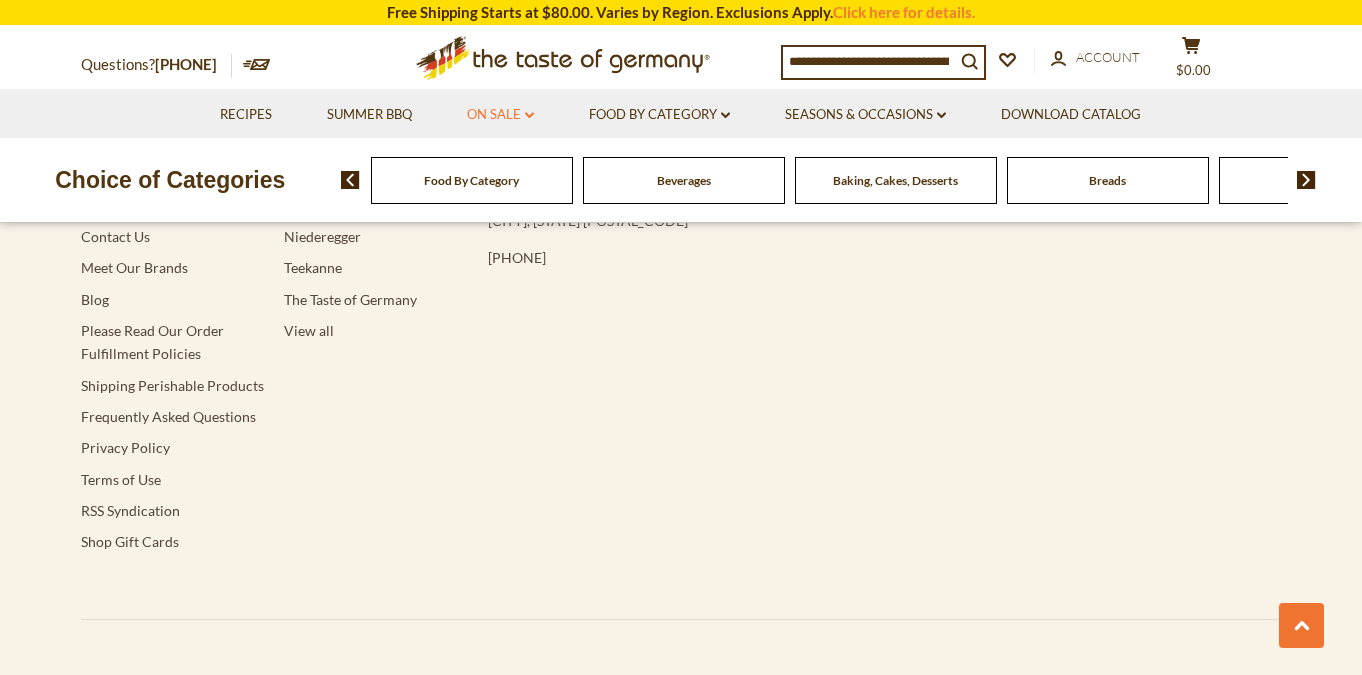 click on "On Sale
dropdown_arrow" at bounding box center (500, 115) 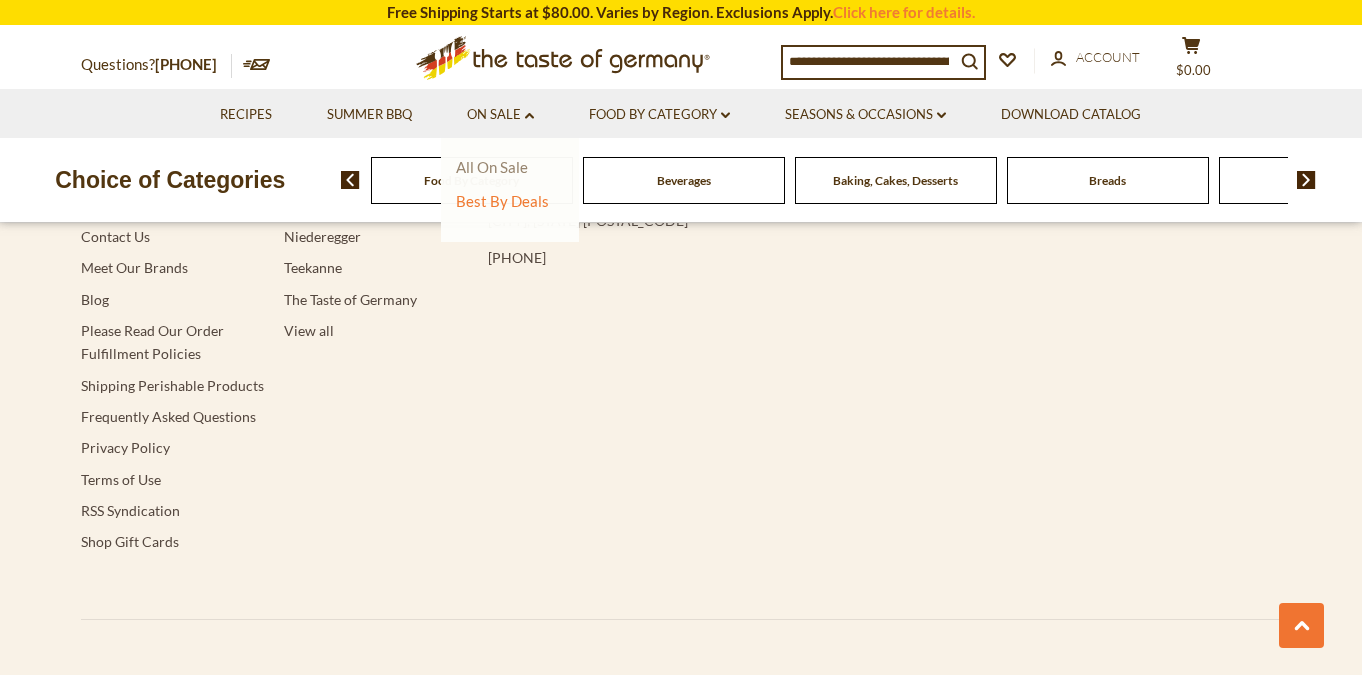 click on "All On Sale" at bounding box center (492, 167) 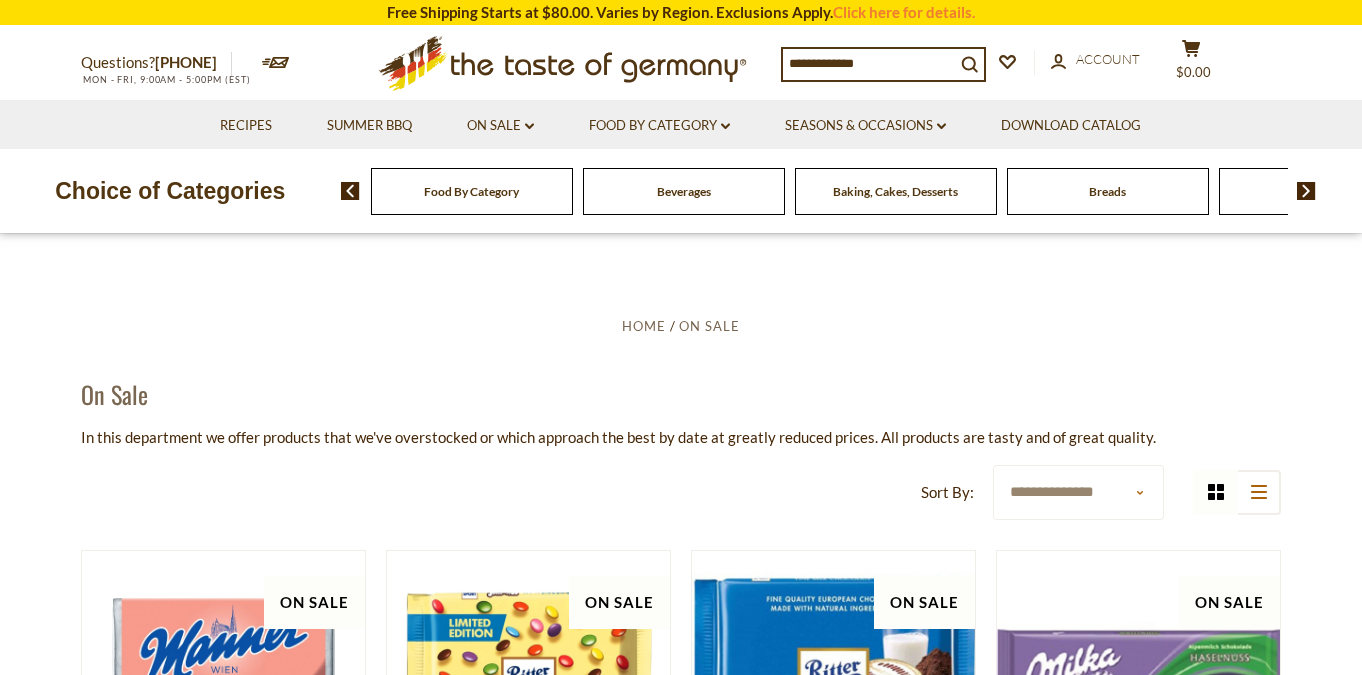 scroll, scrollTop: 0, scrollLeft: 0, axis: both 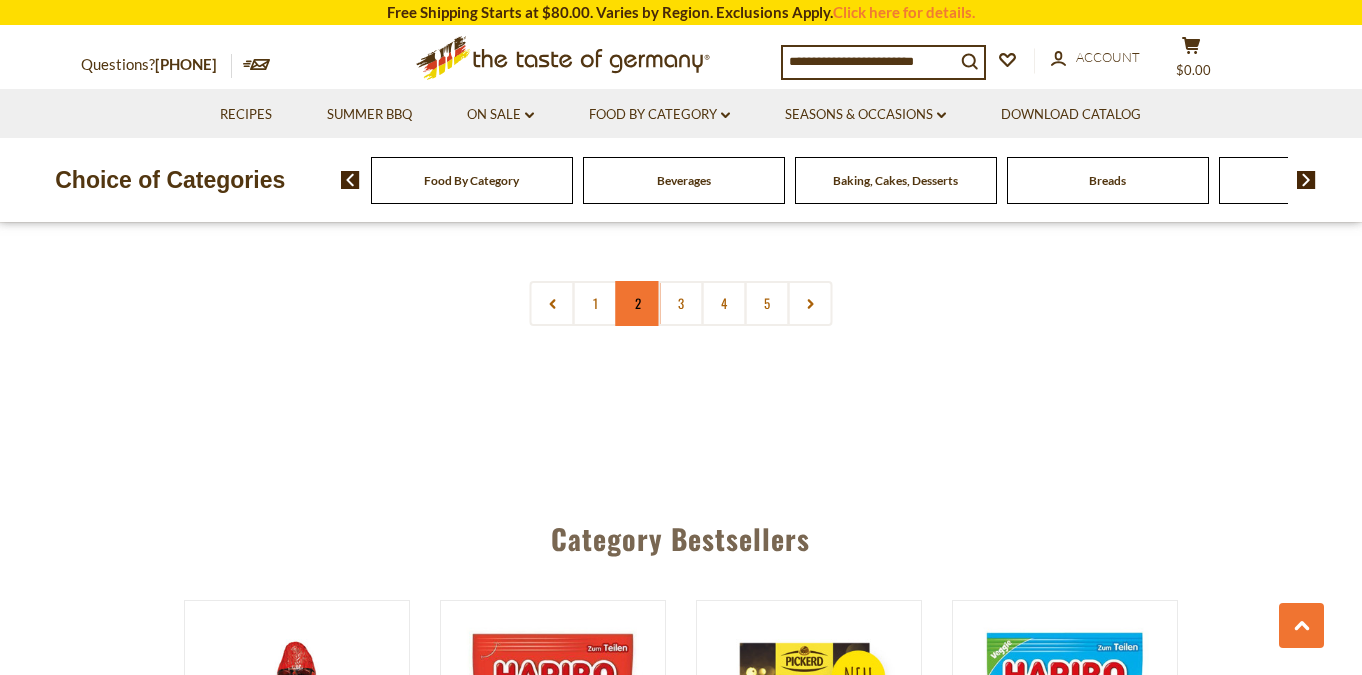 click on "2" at bounding box center [638, 303] 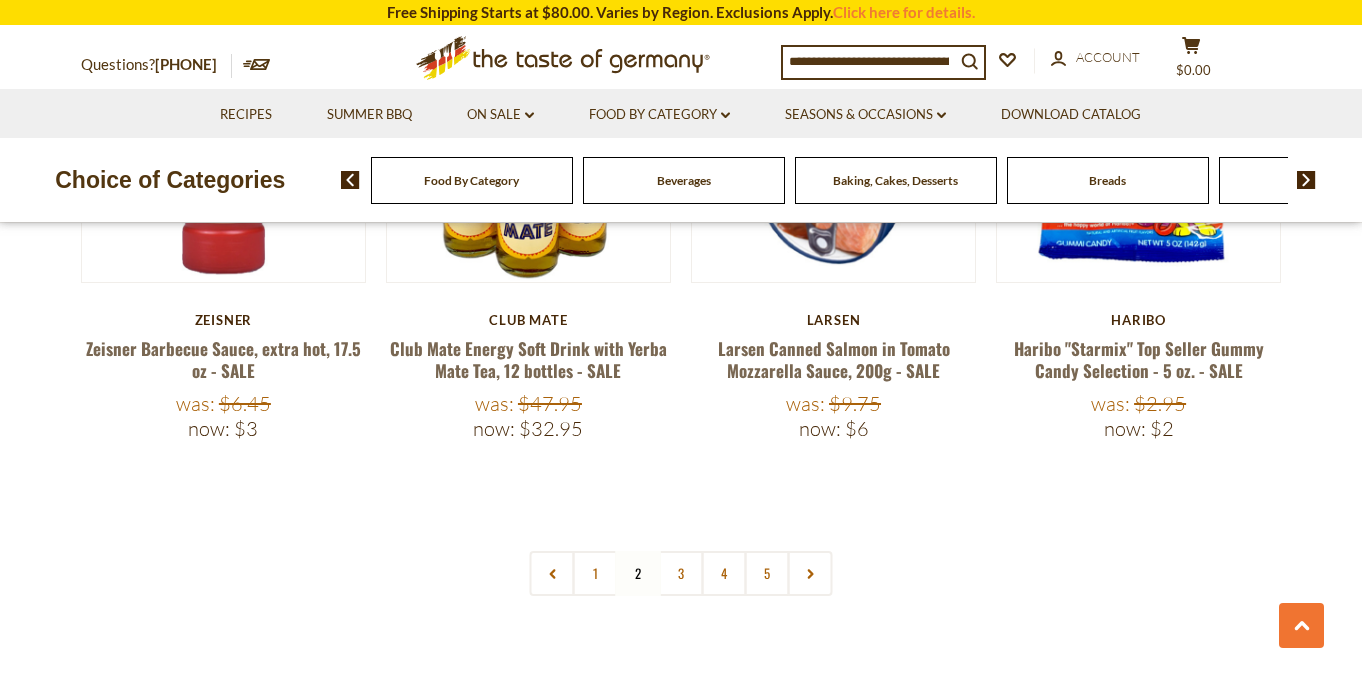 scroll, scrollTop: 4701, scrollLeft: 0, axis: vertical 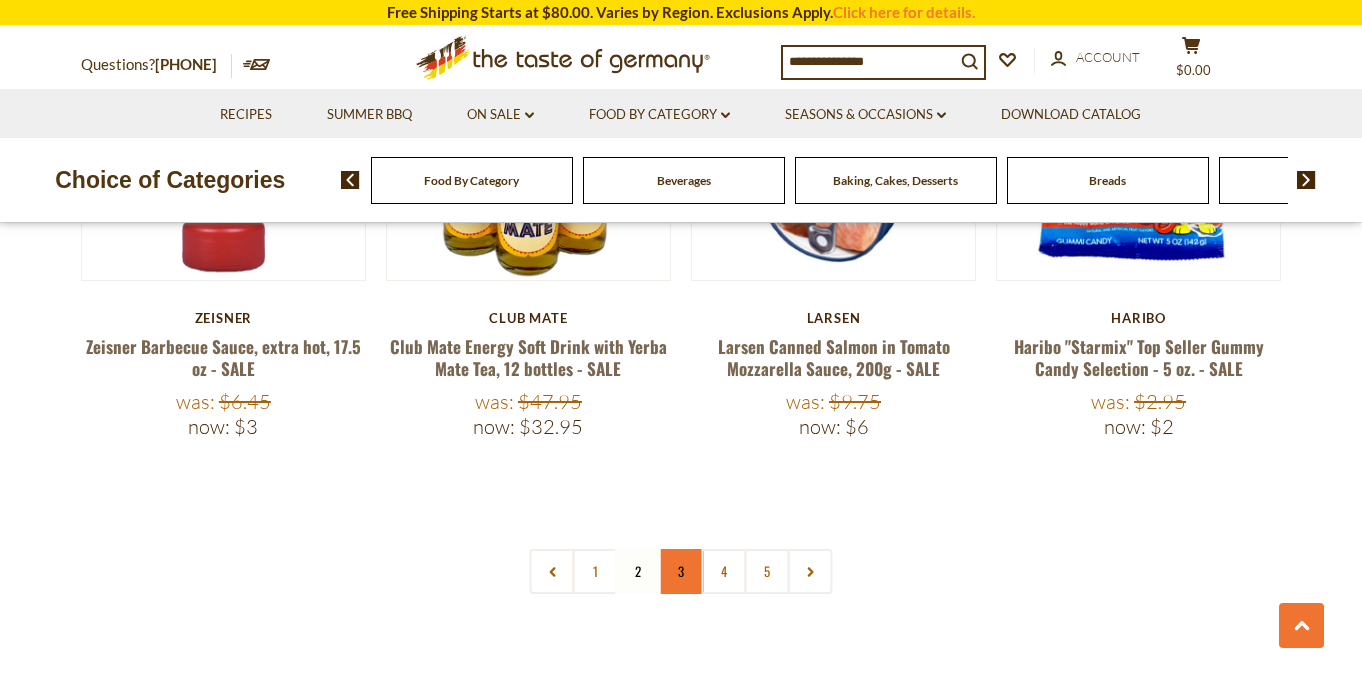 click on "3" at bounding box center [681, 571] 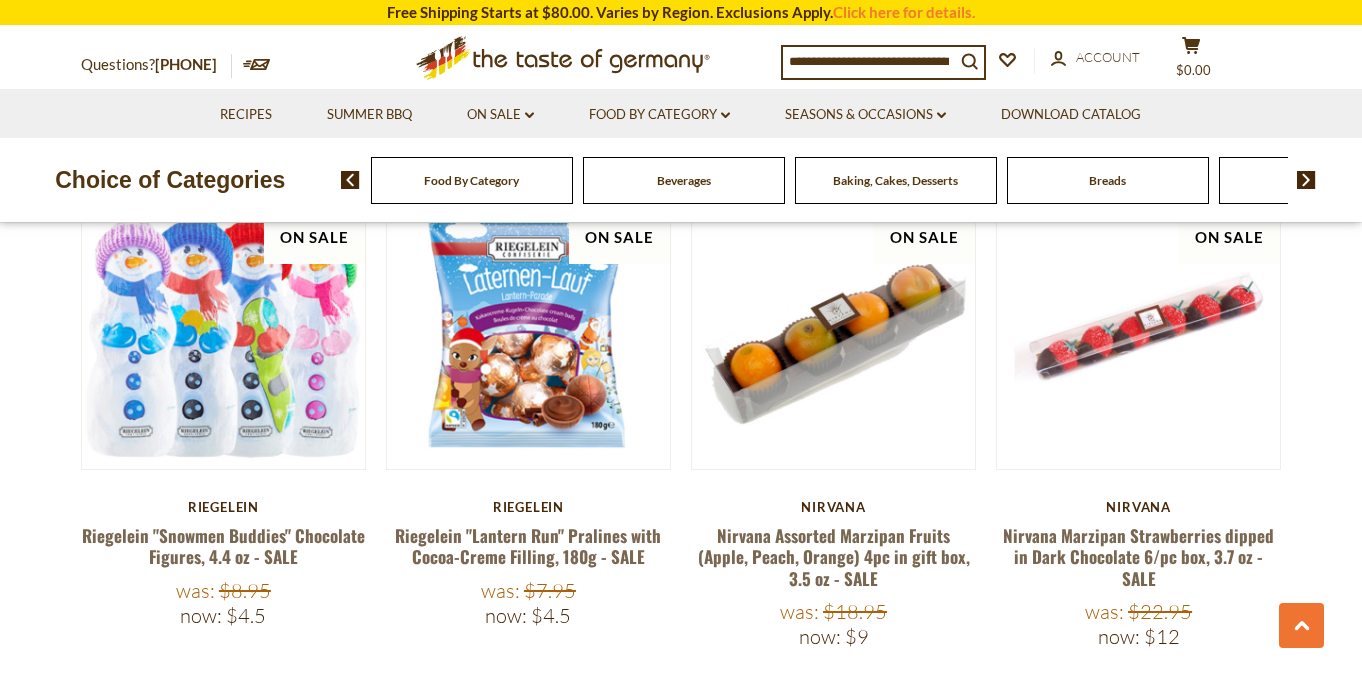 scroll, scrollTop: 1920, scrollLeft: 0, axis: vertical 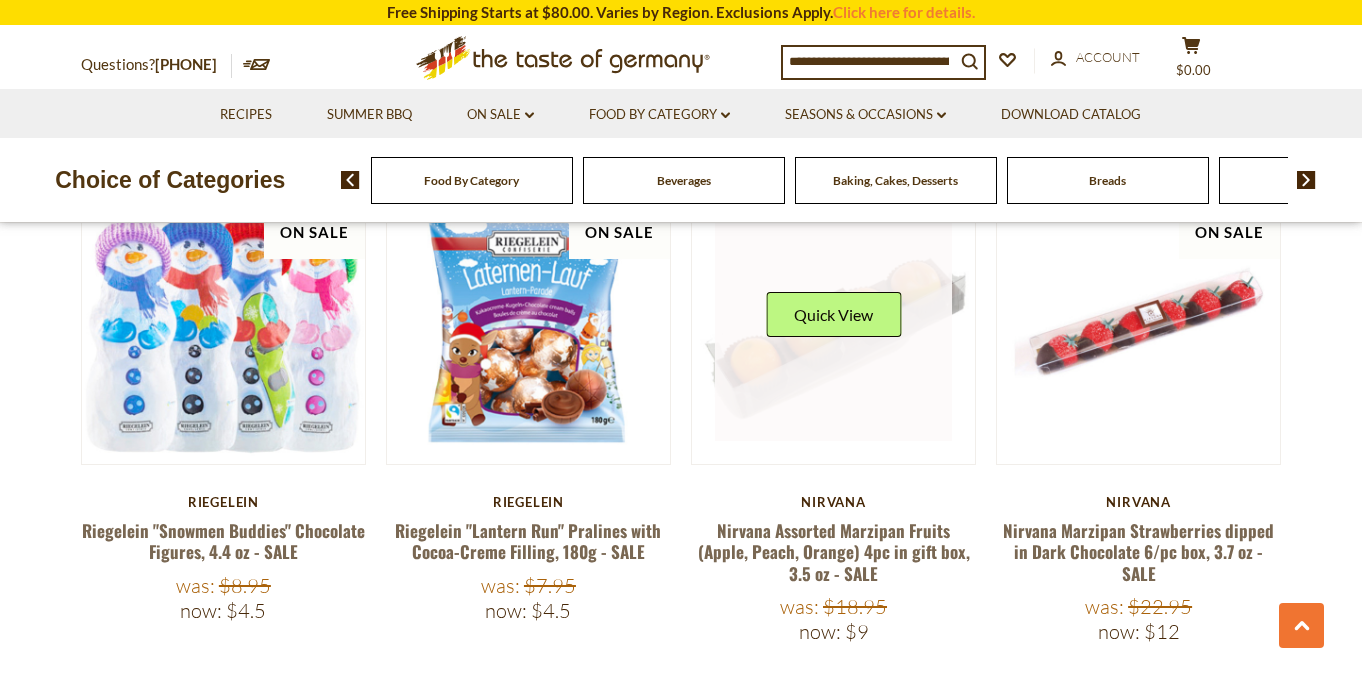 click at bounding box center [834, 323] 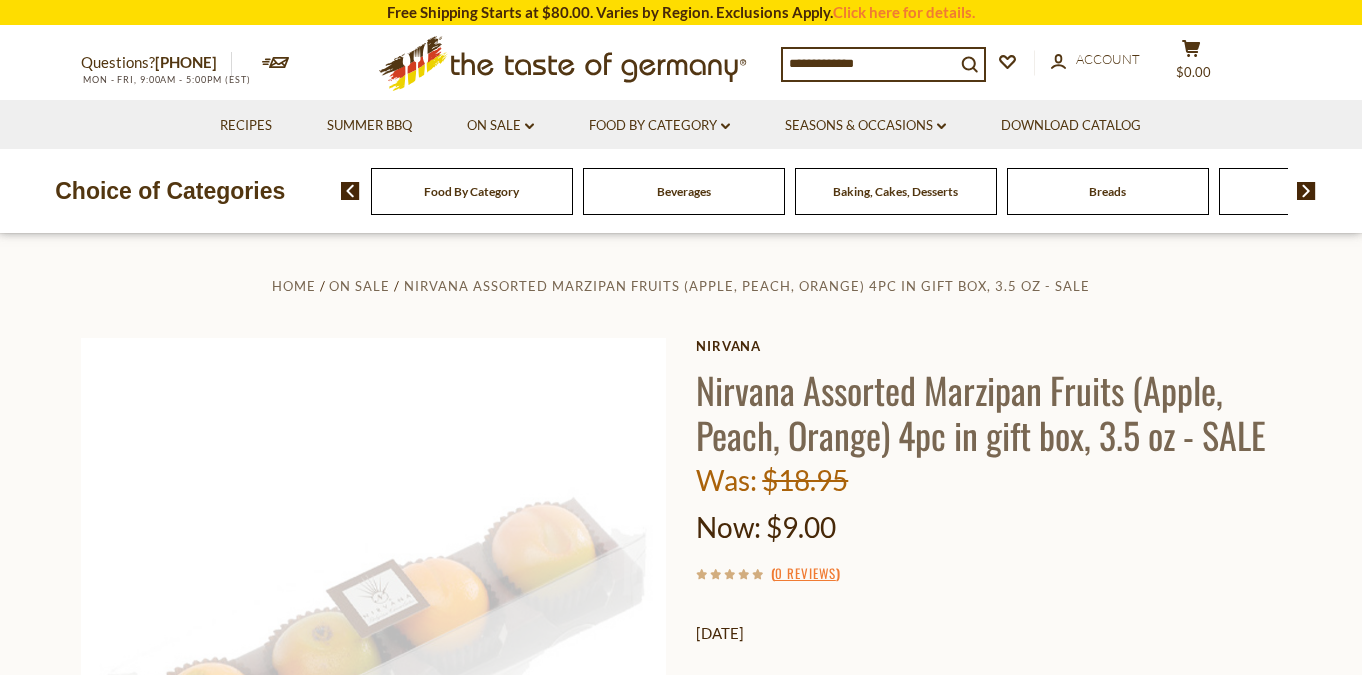 scroll, scrollTop: 0, scrollLeft: 0, axis: both 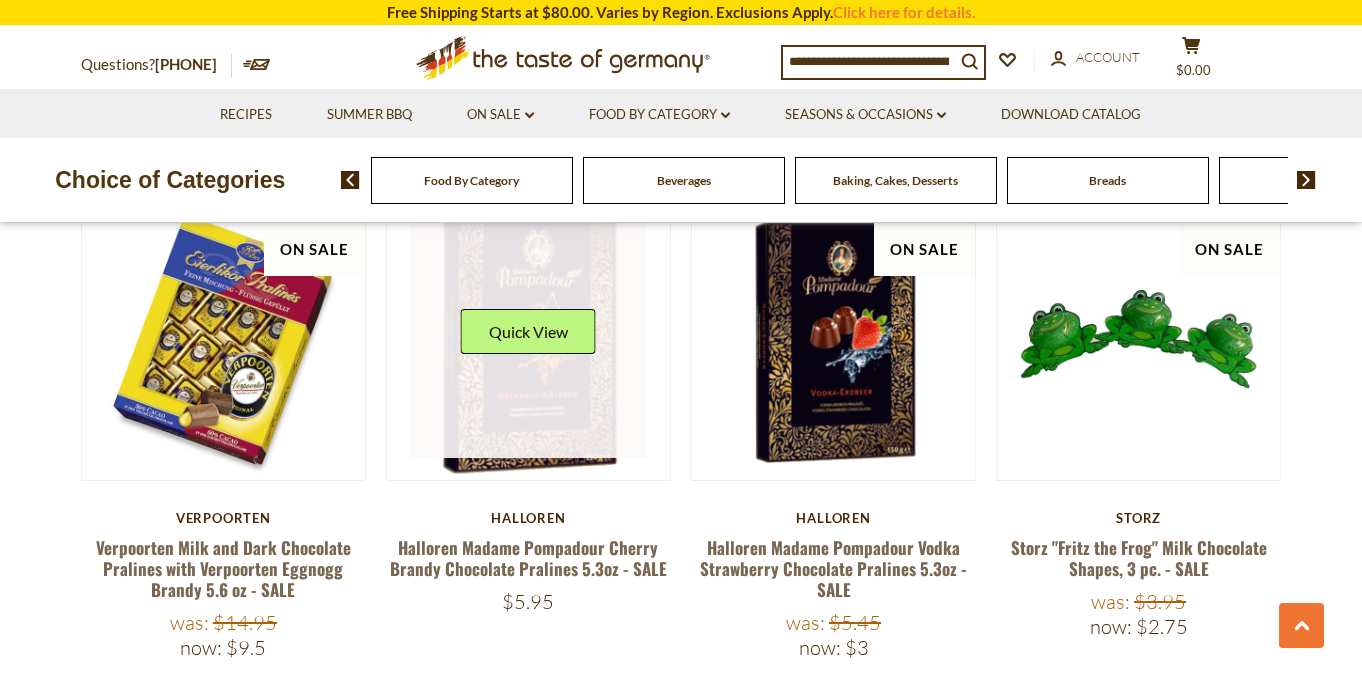 click at bounding box center (529, 339) 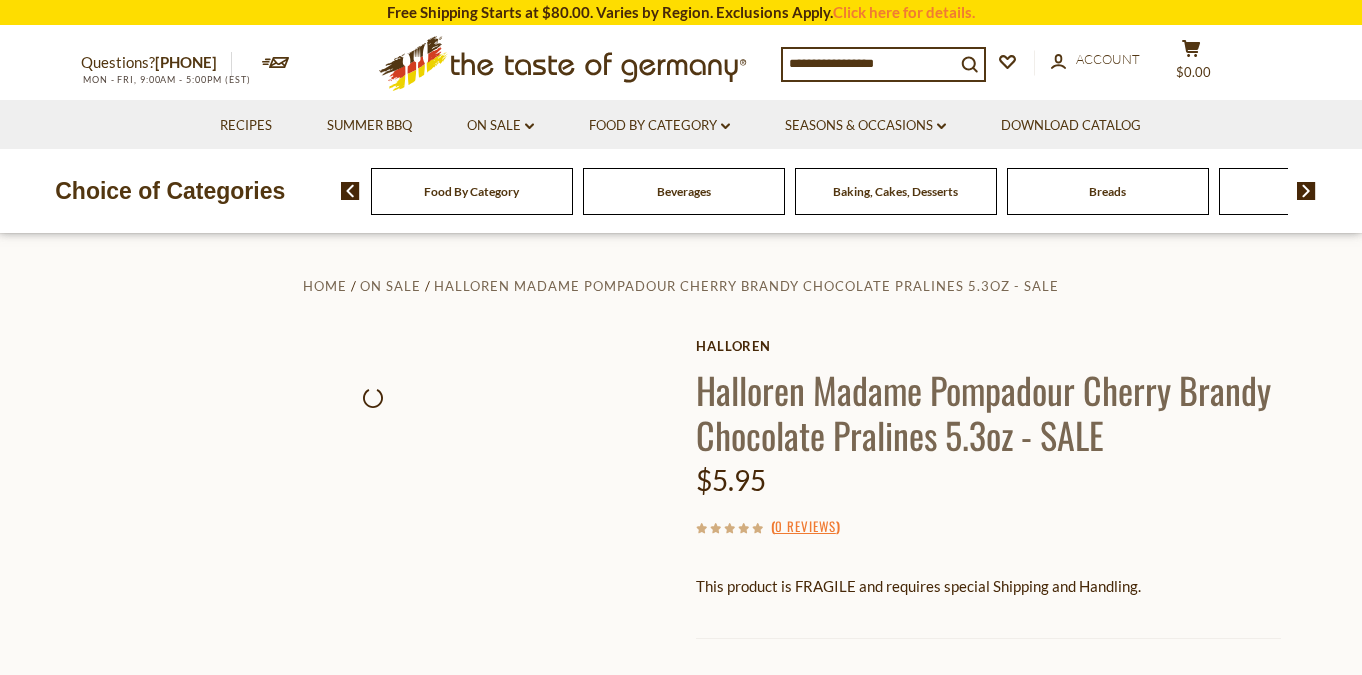 scroll, scrollTop: 0, scrollLeft: 0, axis: both 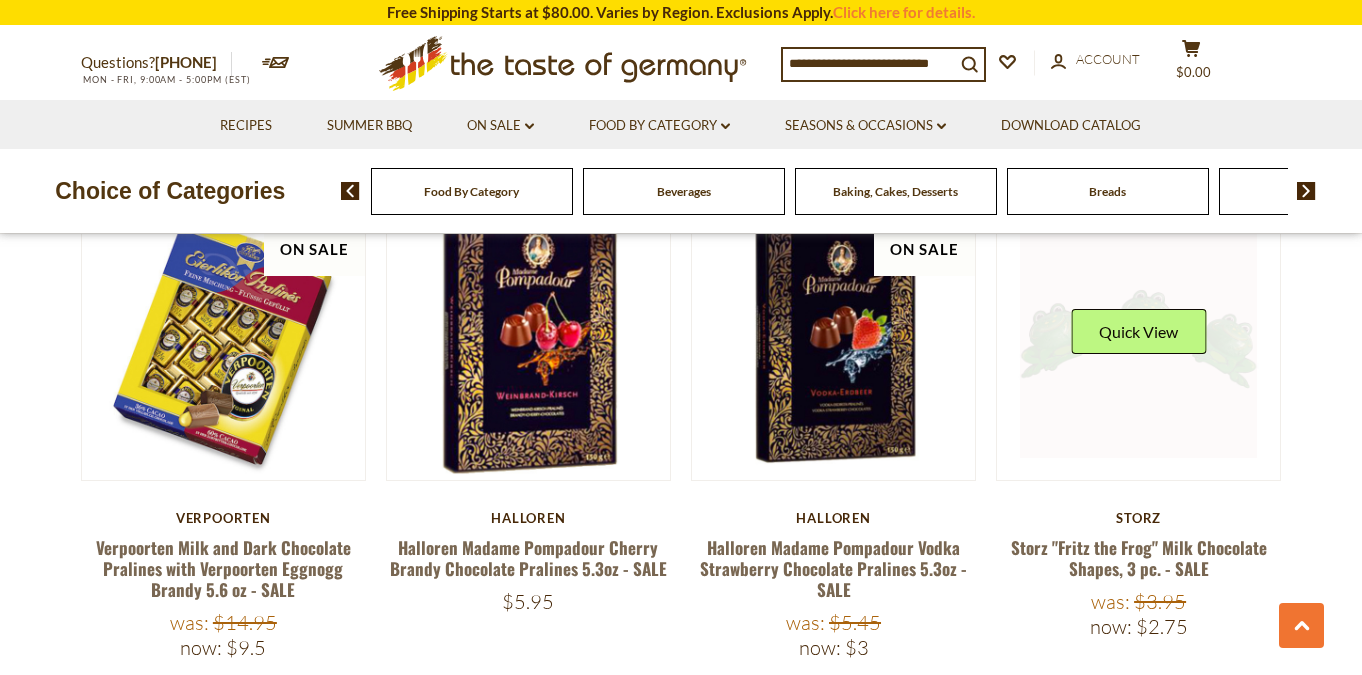 click at bounding box center (1139, 339) 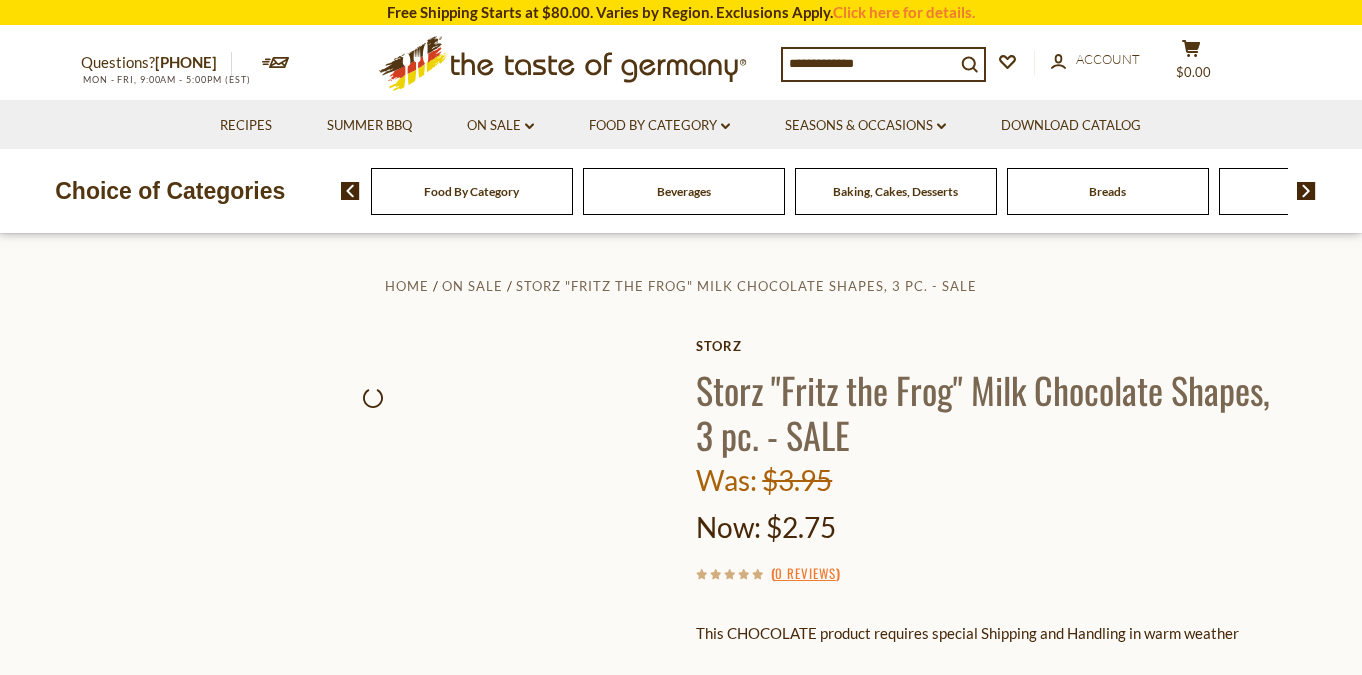 scroll, scrollTop: 0, scrollLeft: 0, axis: both 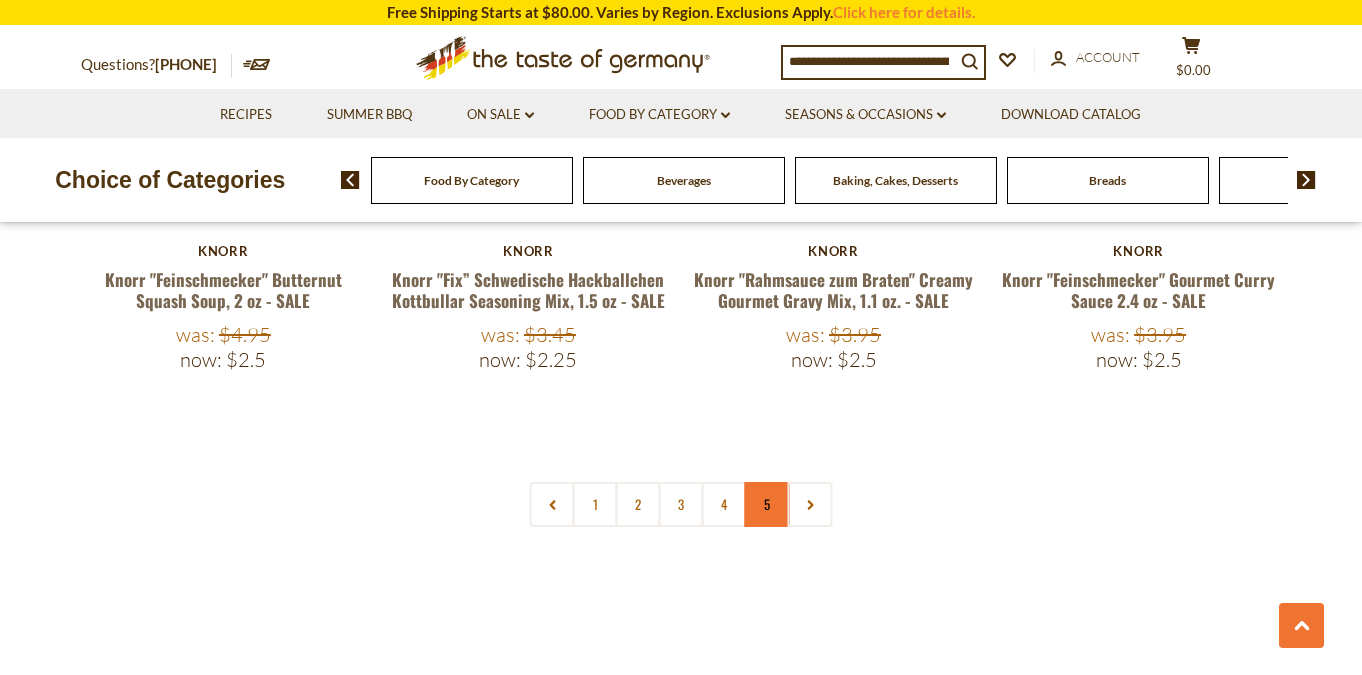 click on "5" at bounding box center [767, 504] 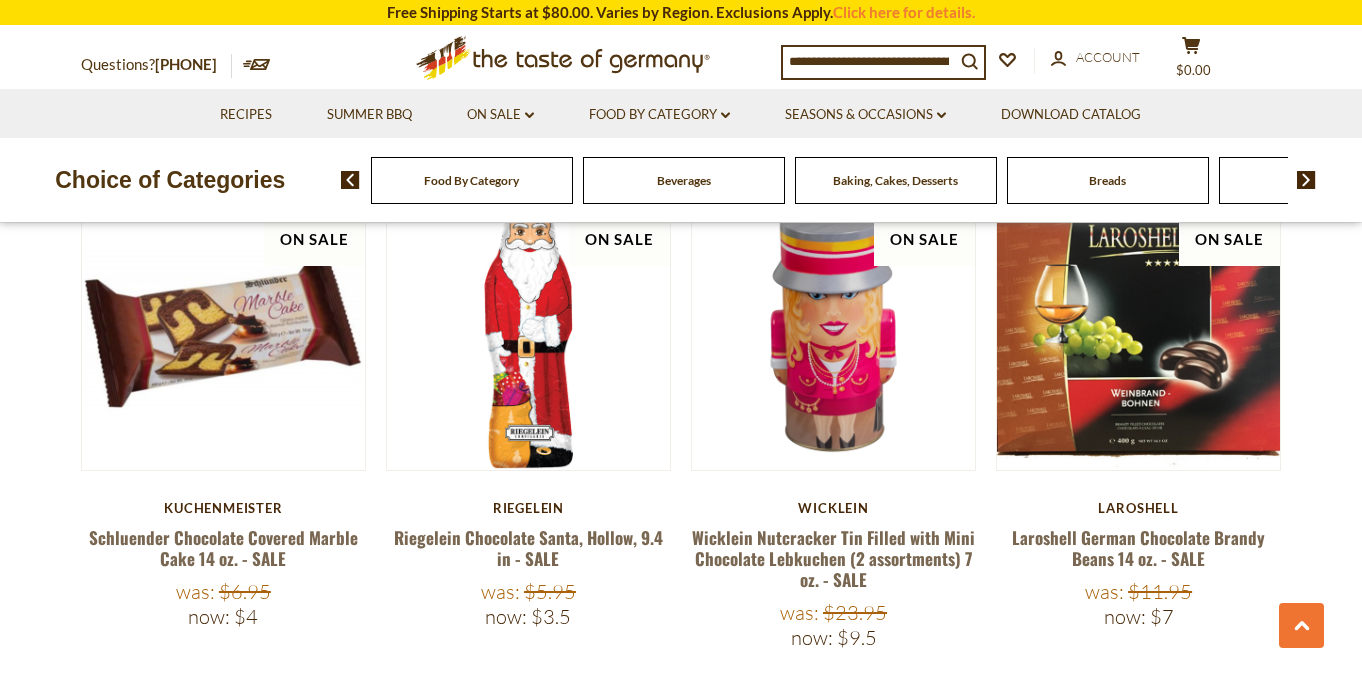scroll, scrollTop: 867, scrollLeft: 0, axis: vertical 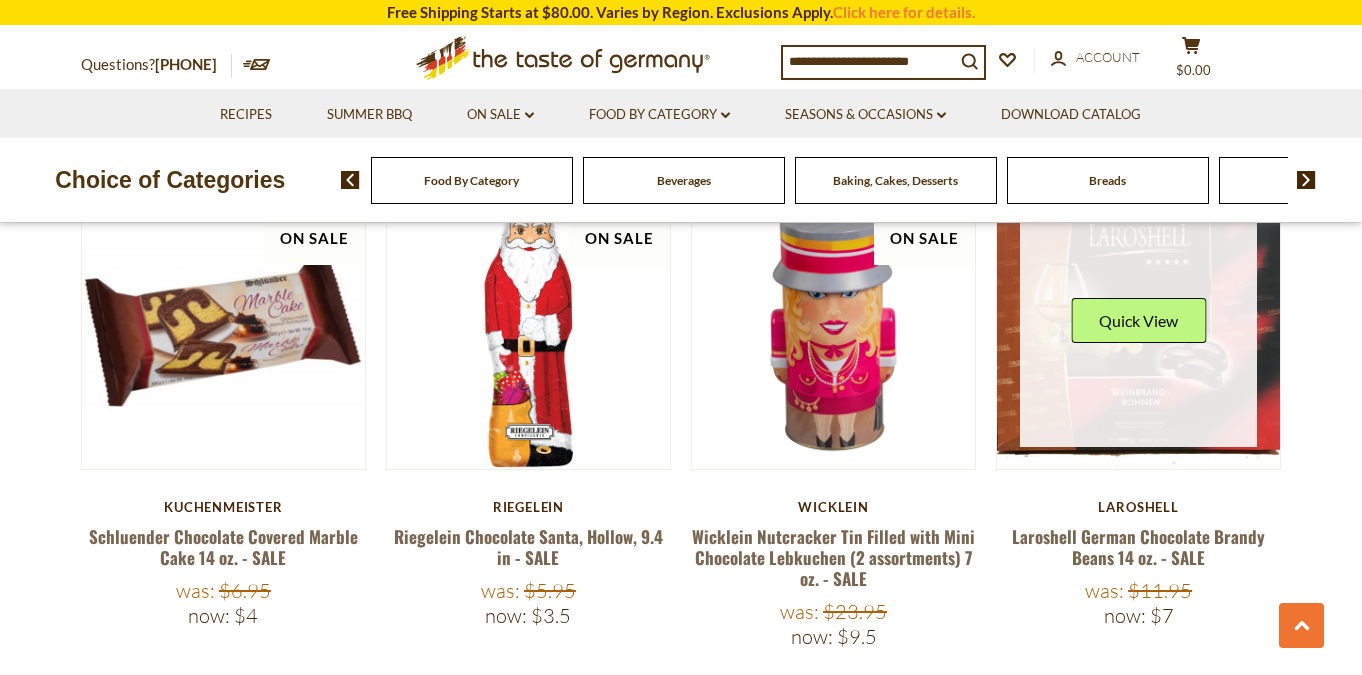 click at bounding box center (1139, 328) 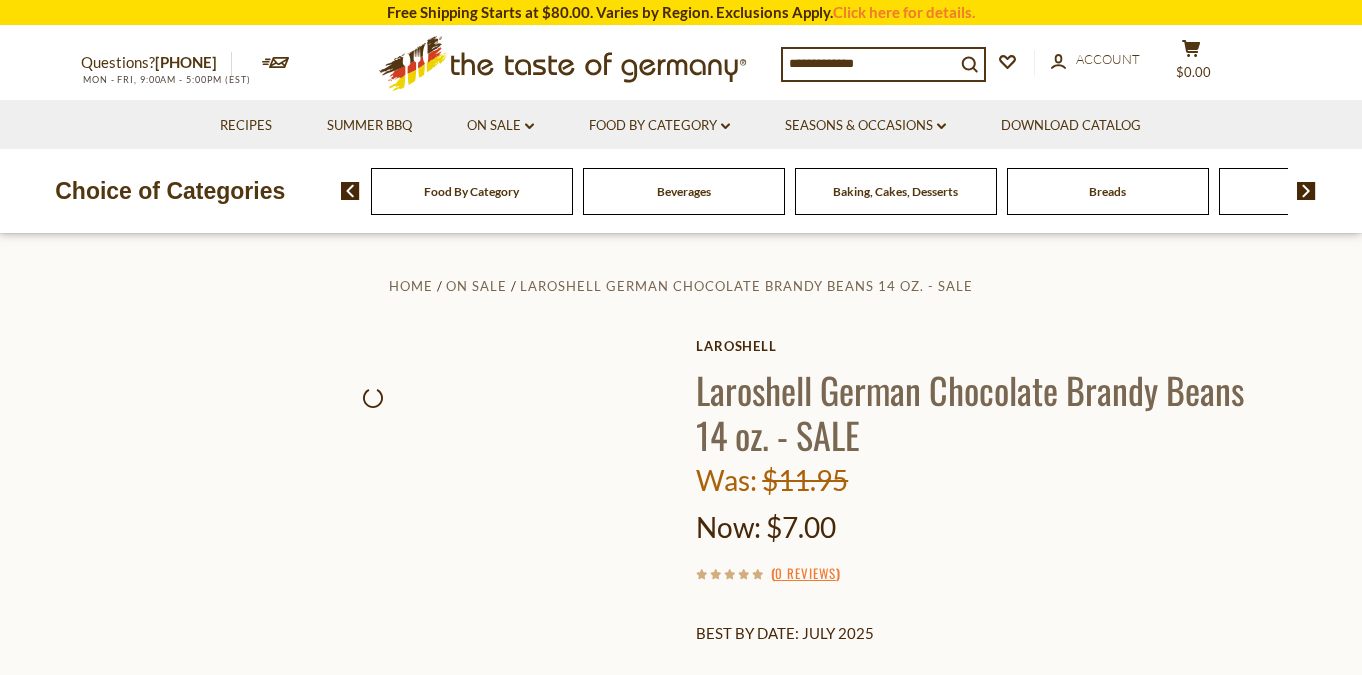 scroll, scrollTop: 0, scrollLeft: 0, axis: both 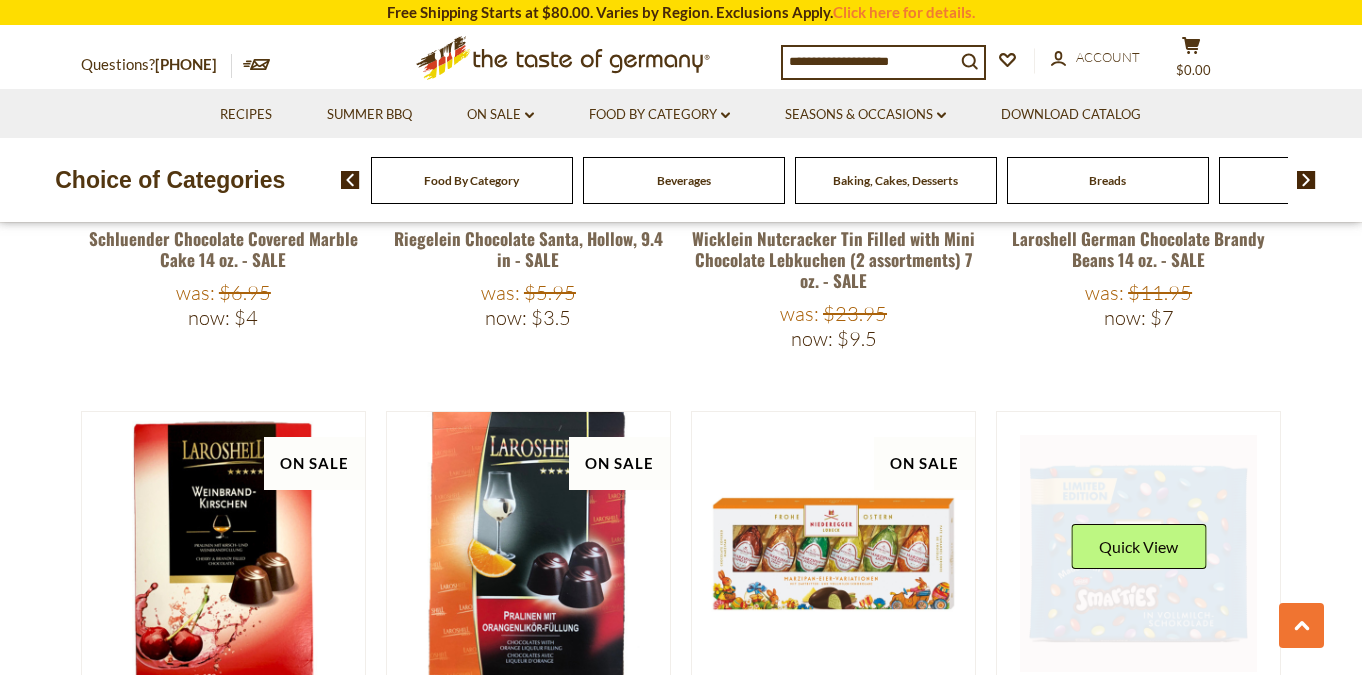 click at bounding box center (1139, 554) 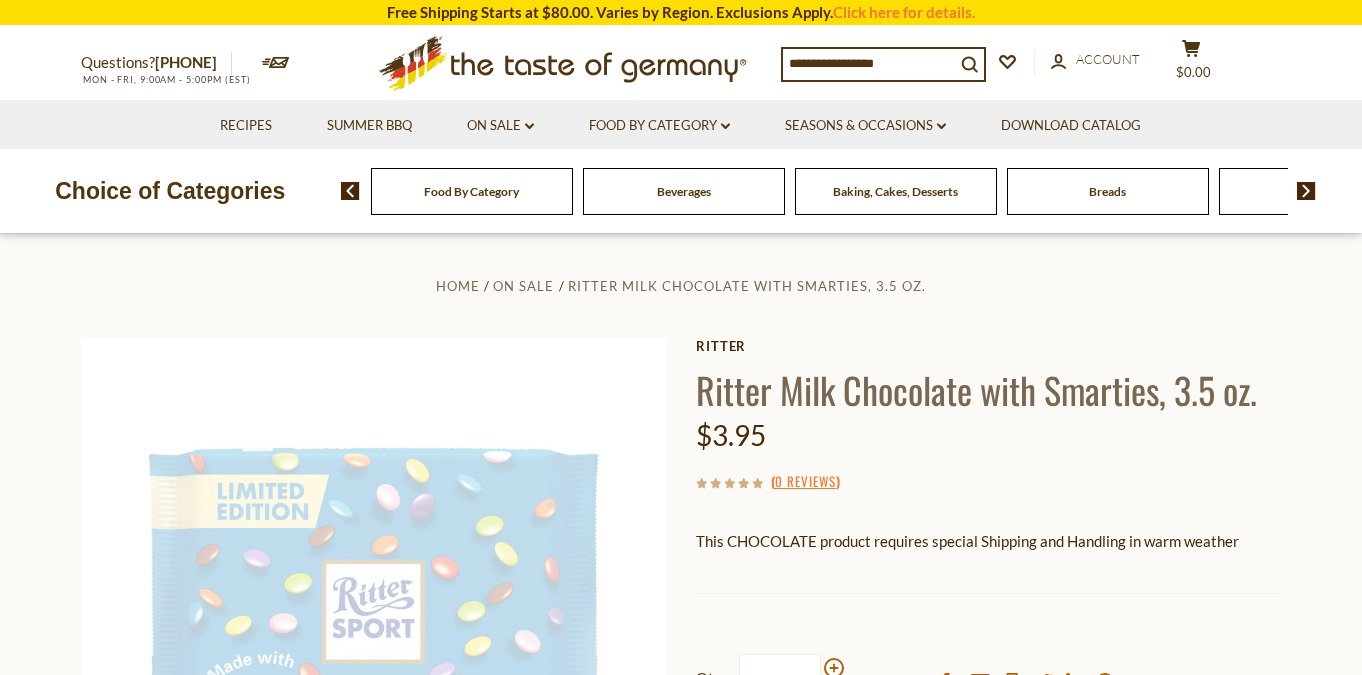 scroll, scrollTop: 0, scrollLeft: 0, axis: both 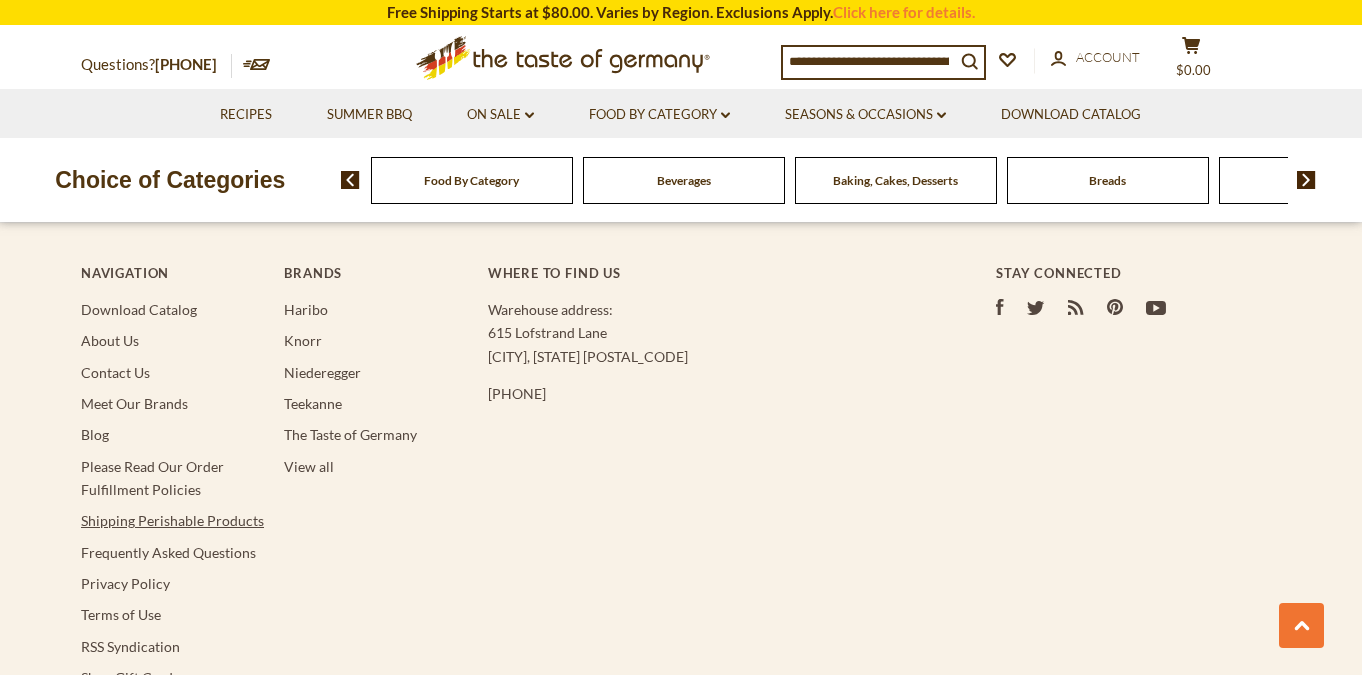 click on "Shipping Perishable Products" at bounding box center [172, 520] 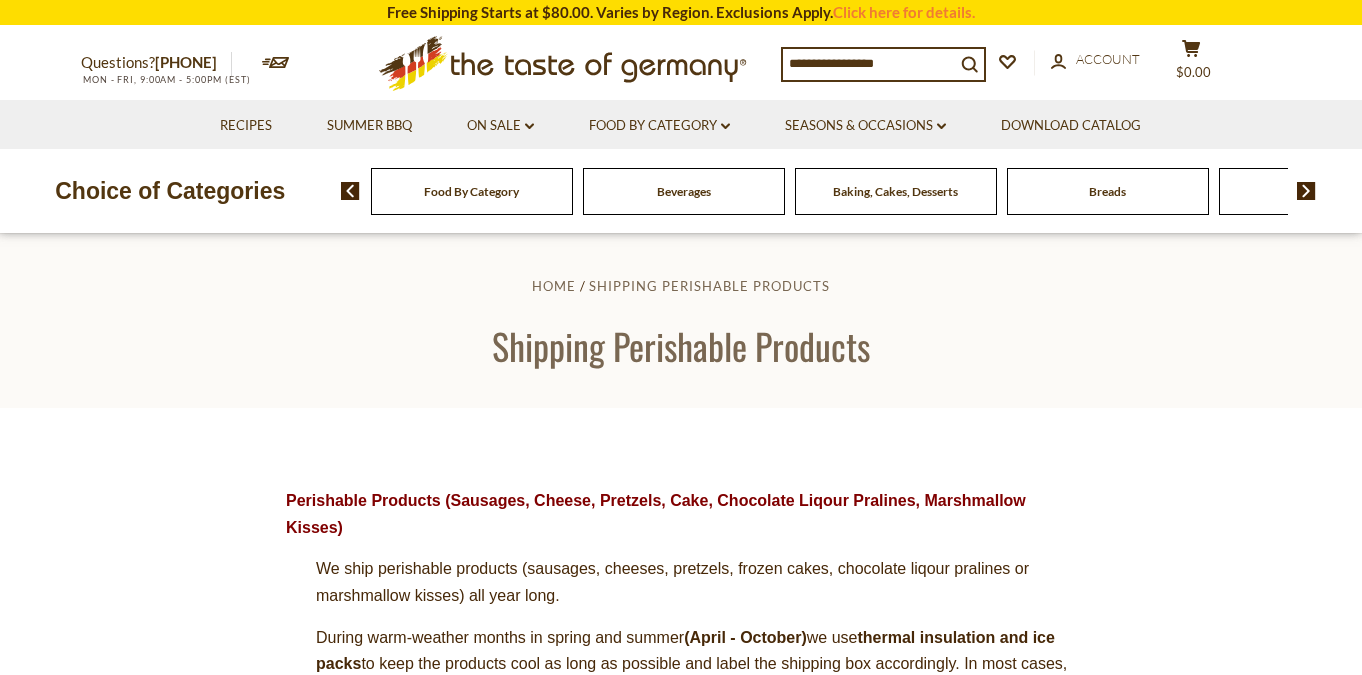 scroll, scrollTop: 0, scrollLeft: 0, axis: both 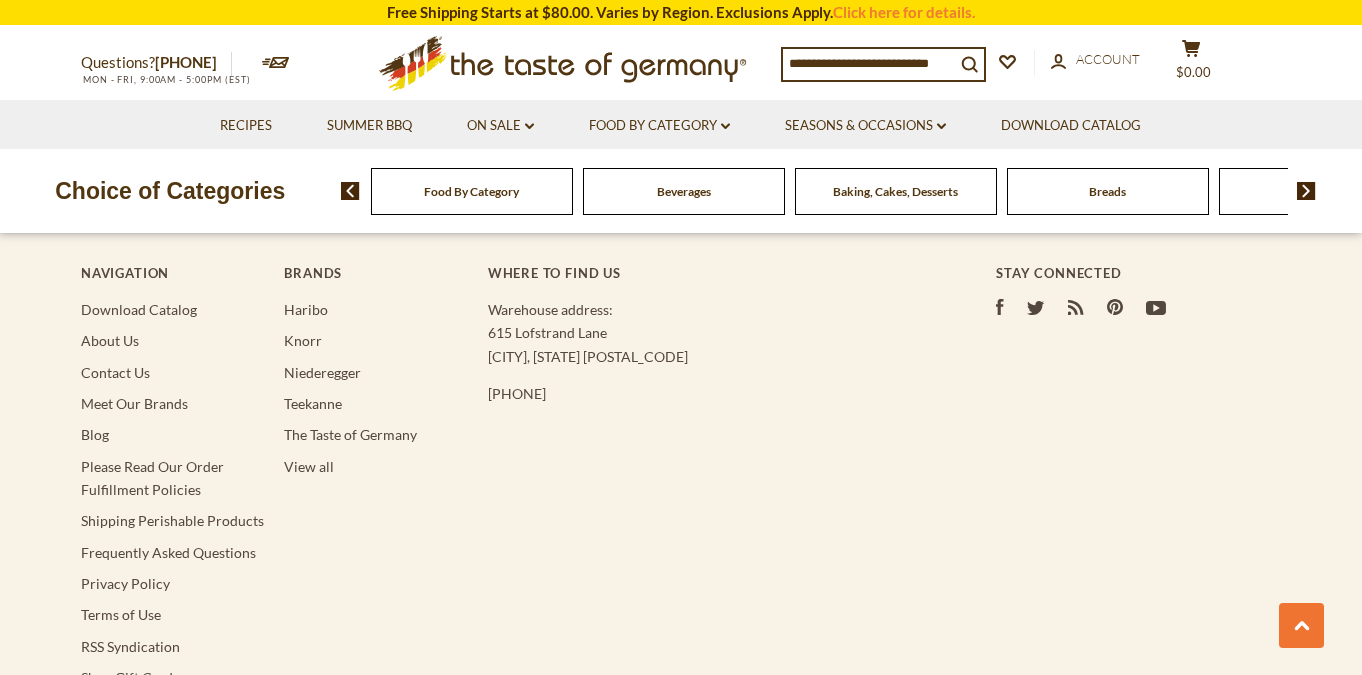 click at bounding box center (869, 63) 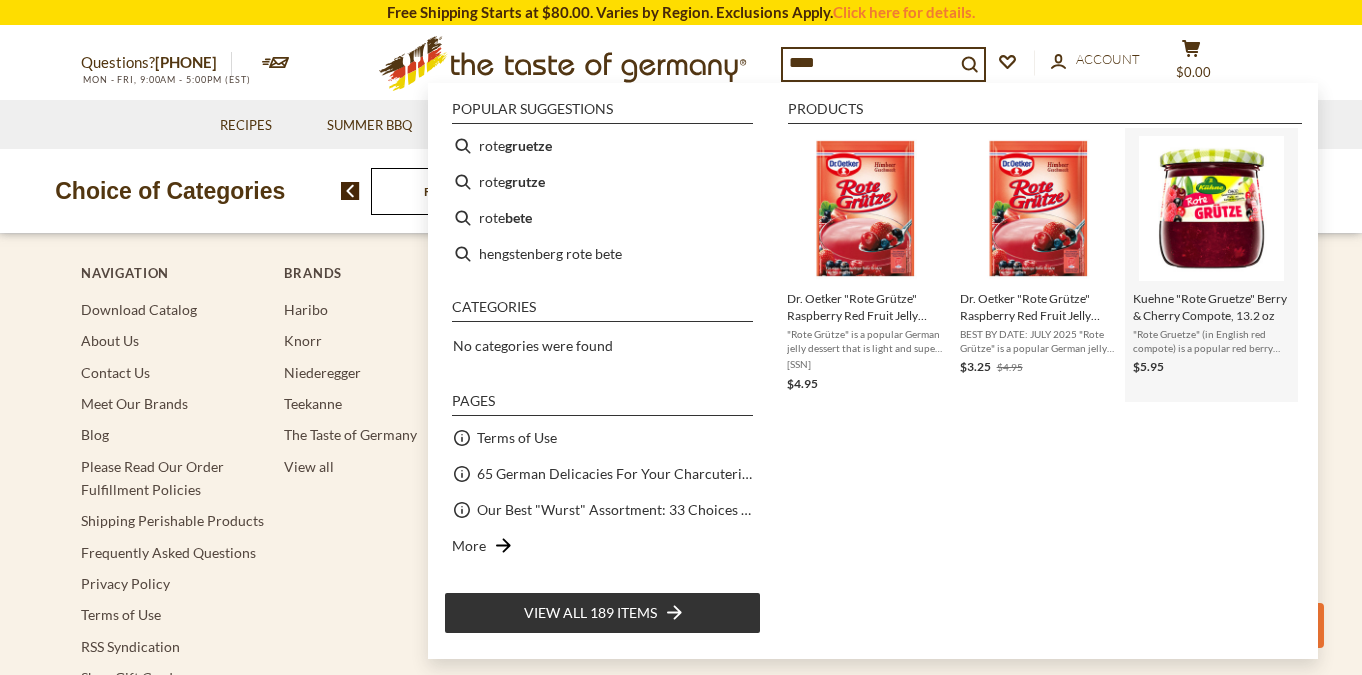 type on "****" 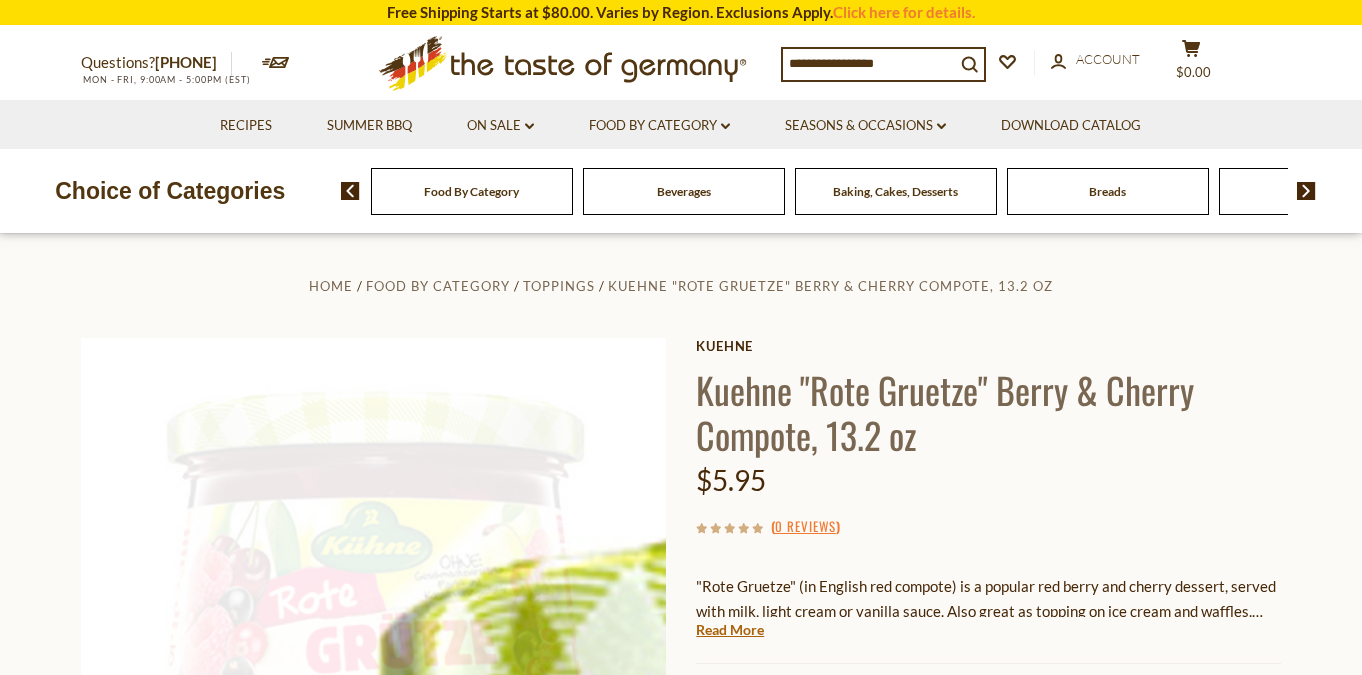 scroll, scrollTop: 0, scrollLeft: 0, axis: both 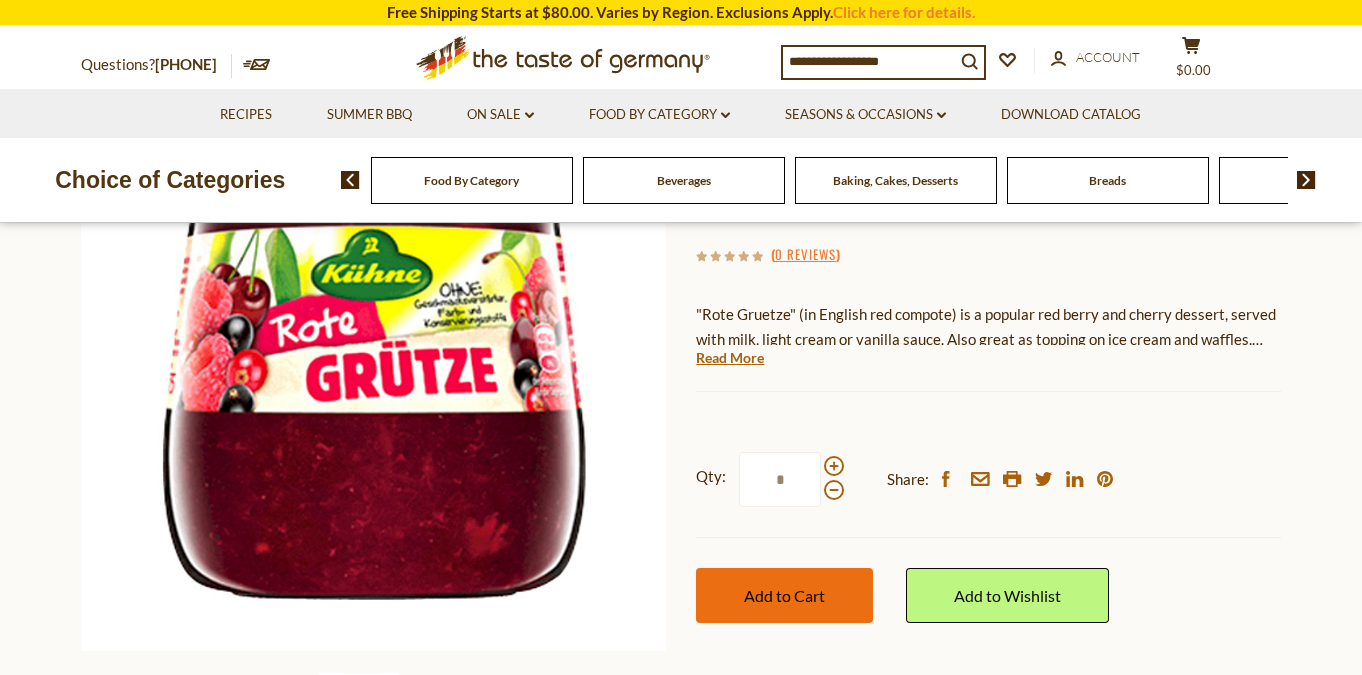 click on "Add to Cart" at bounding box center (784, 595) 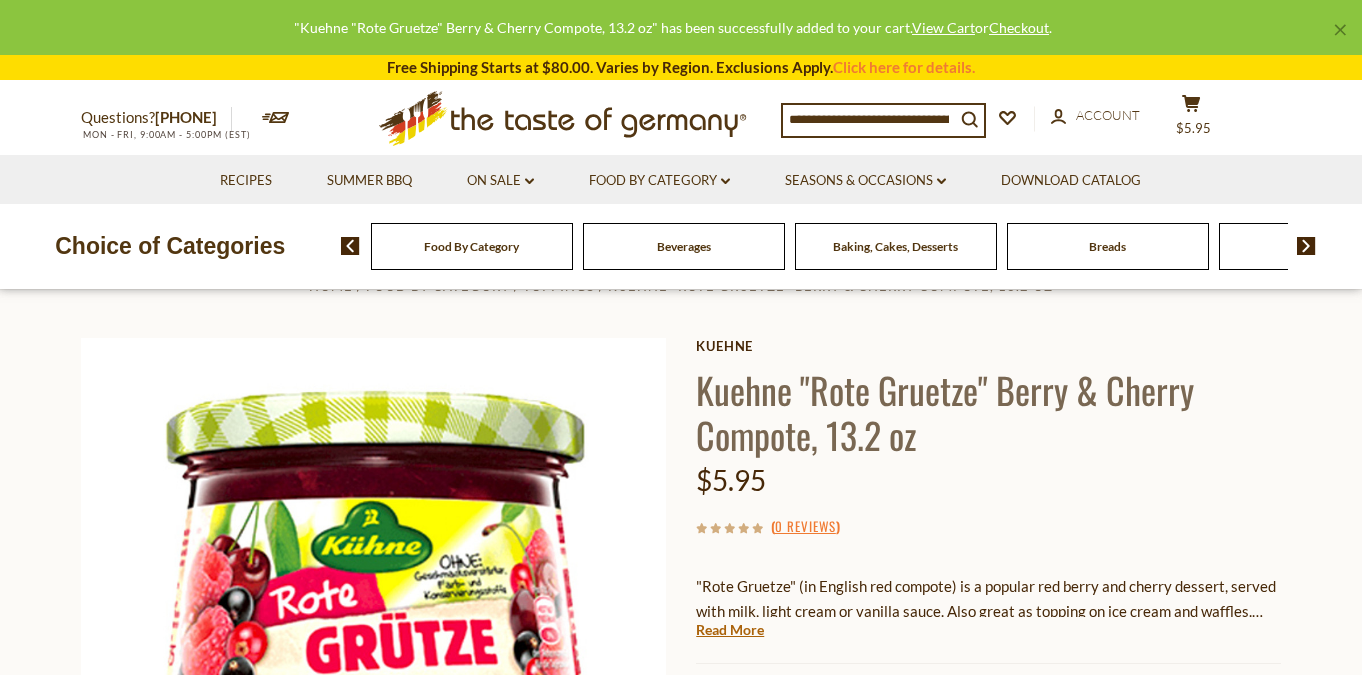 scroll, scrollTop: 0, scrollLeft: 0, axis: both 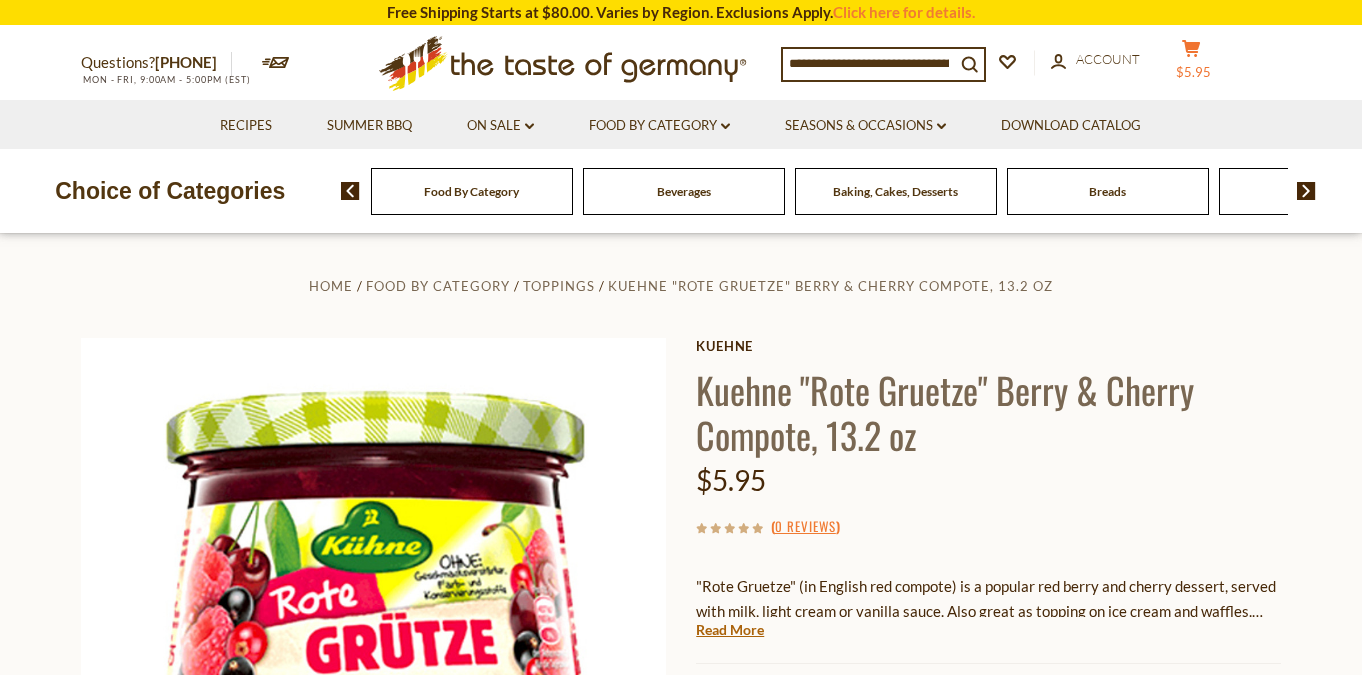 click 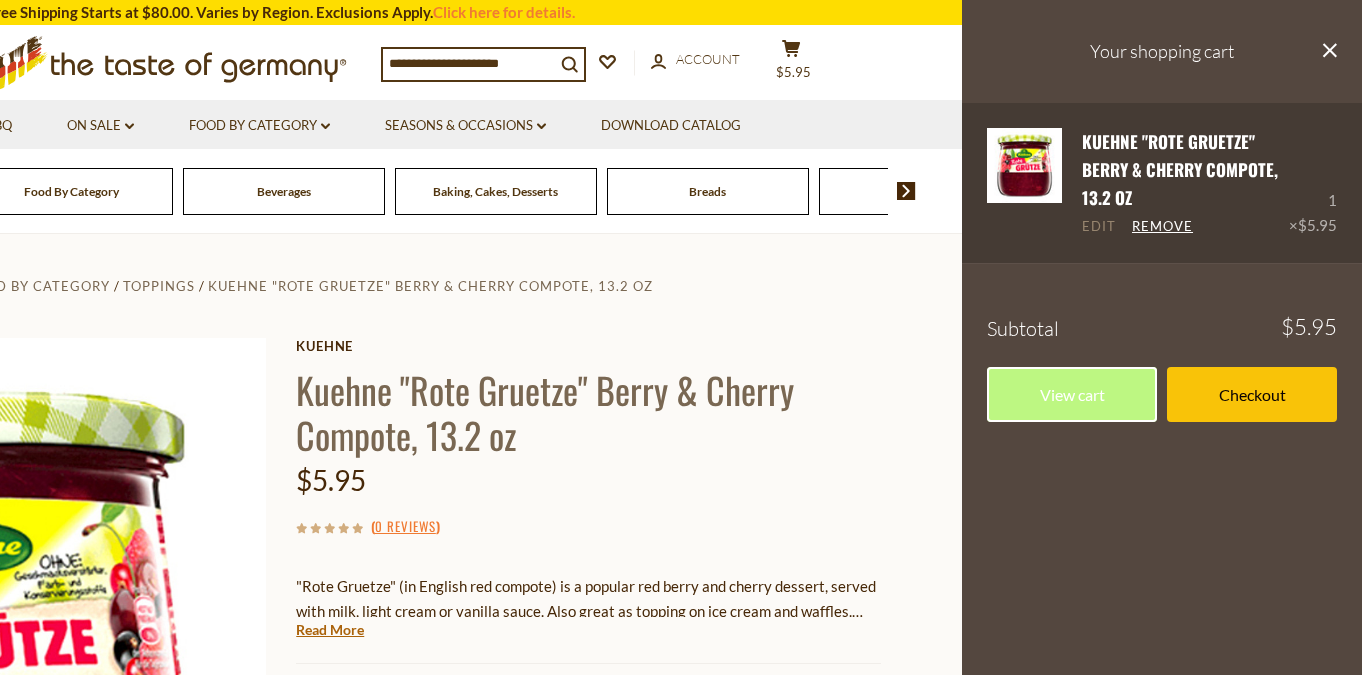 click on "Edit" at bounding box center [1099, 227] 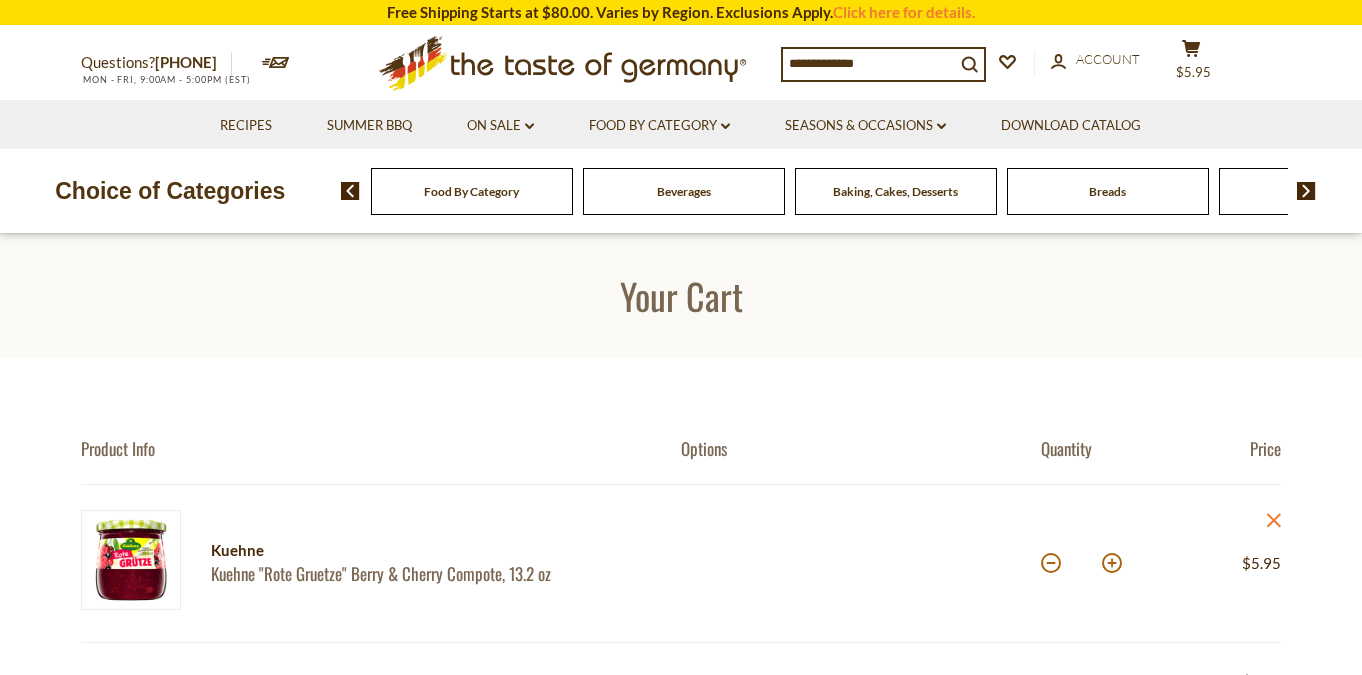 scroll, scrollTop: 0, scrollLeft: 0, axis: both 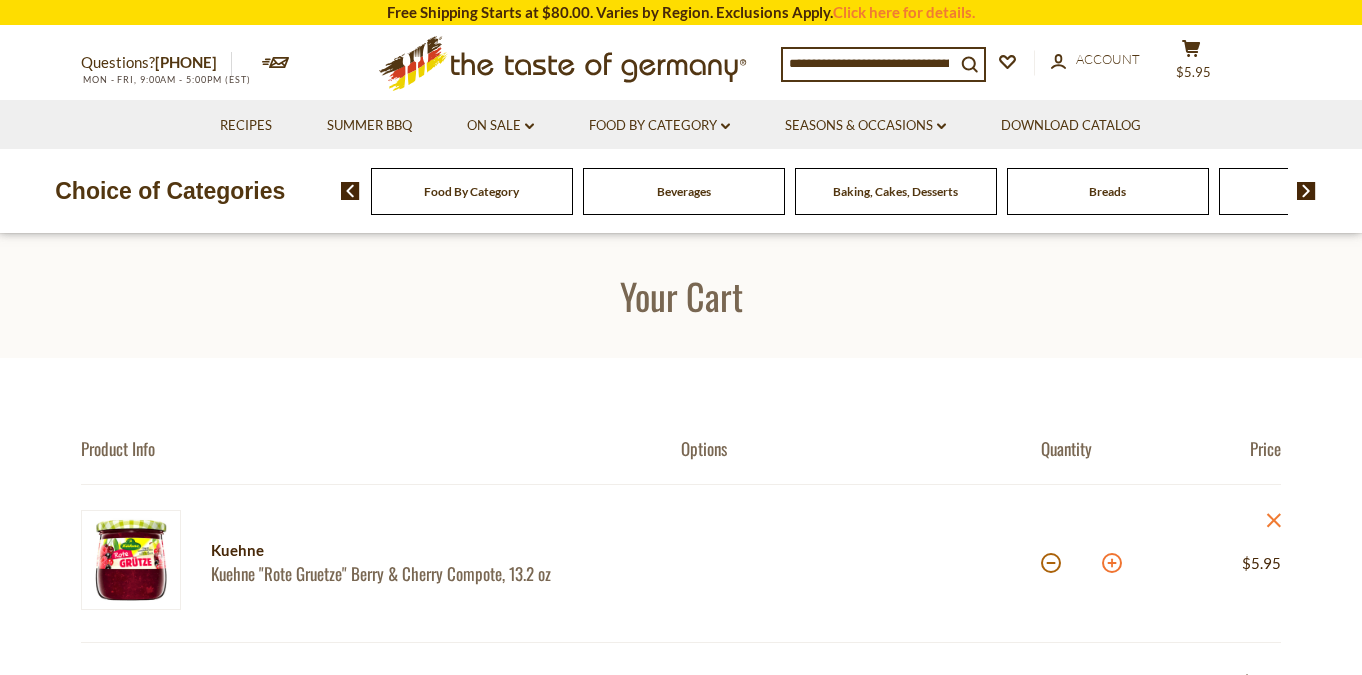 click at bounding box center (1112, 563) 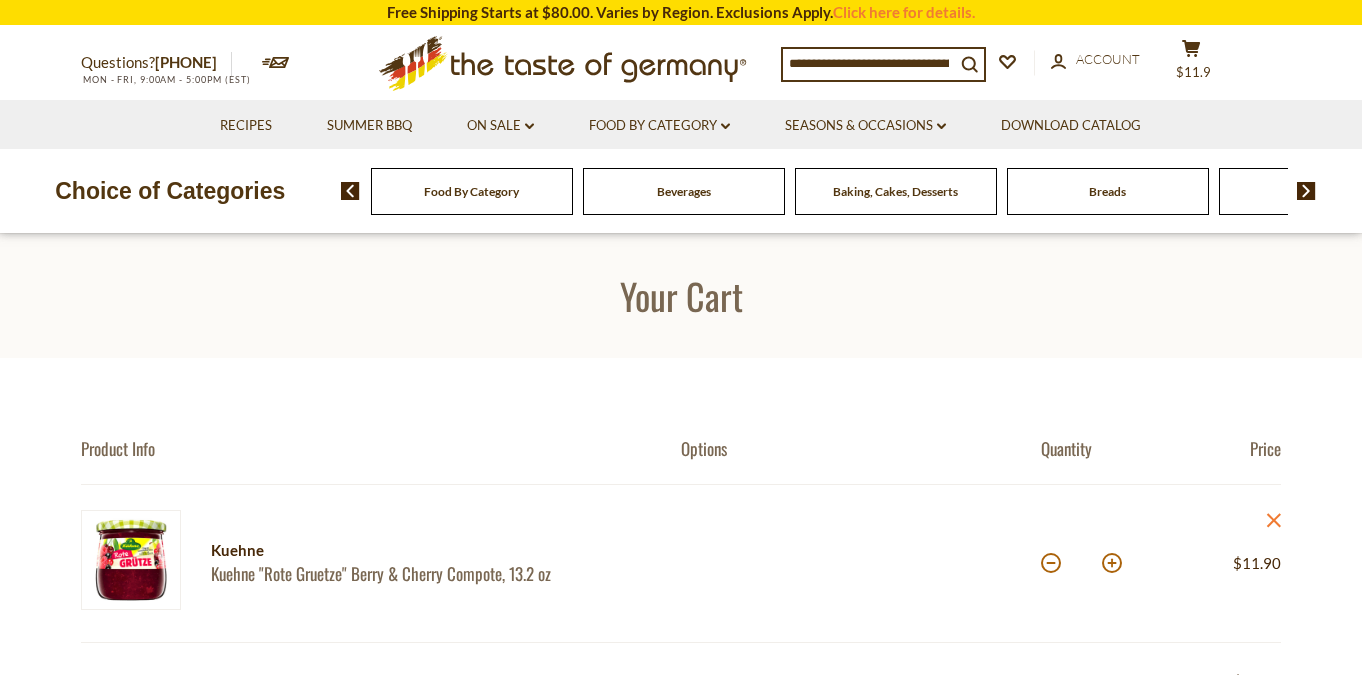 click on "Food By Category" at bounding box center [472, 191] 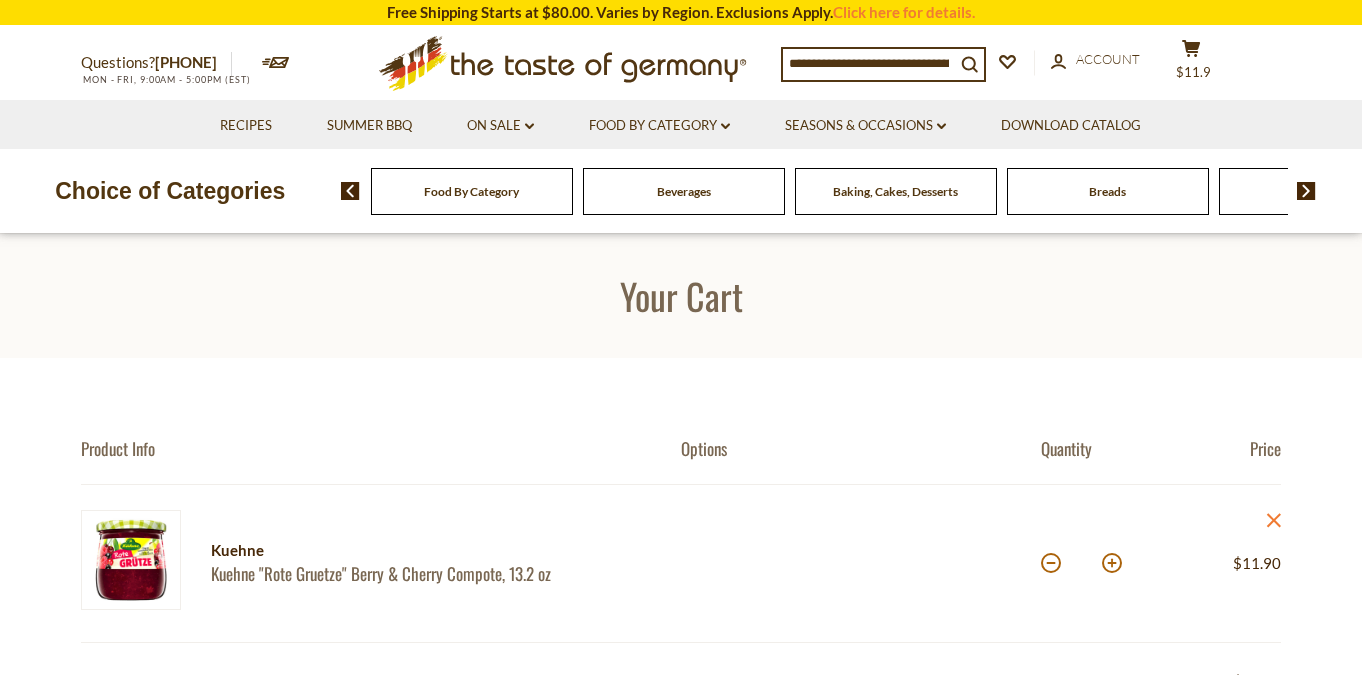 click at bounding box center [869, 63] 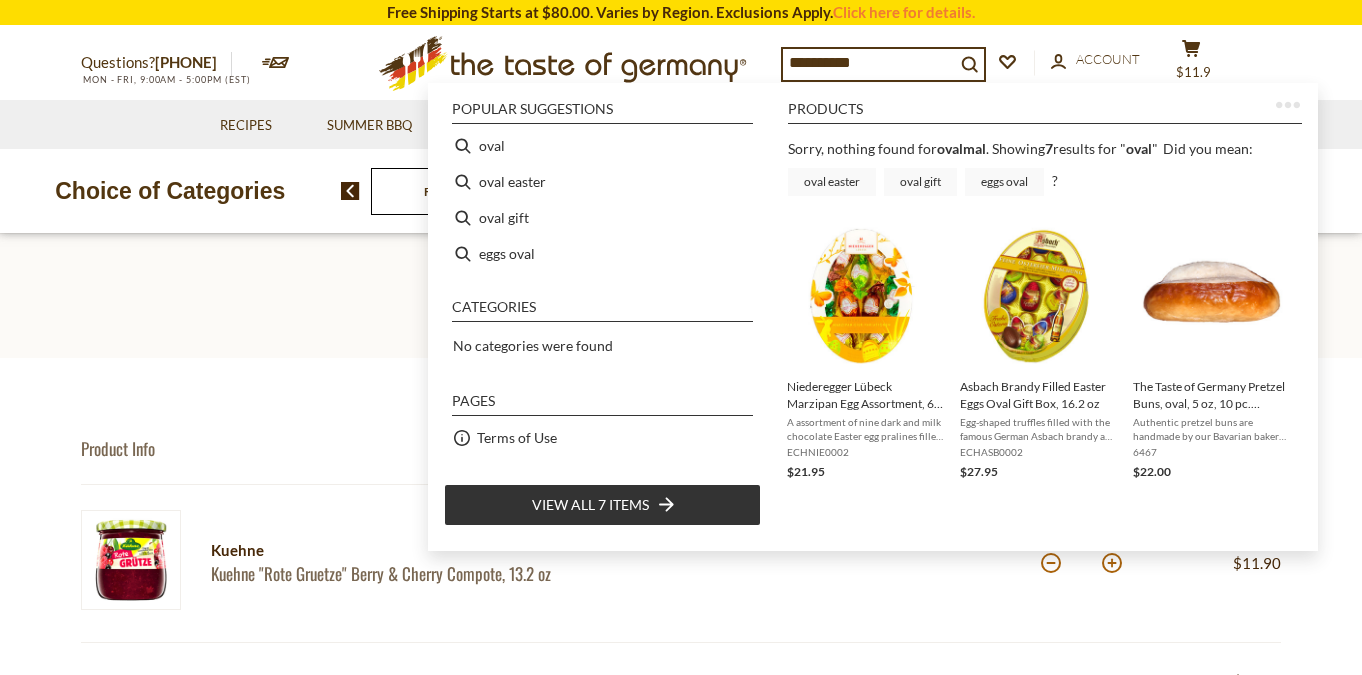 type on "**********" 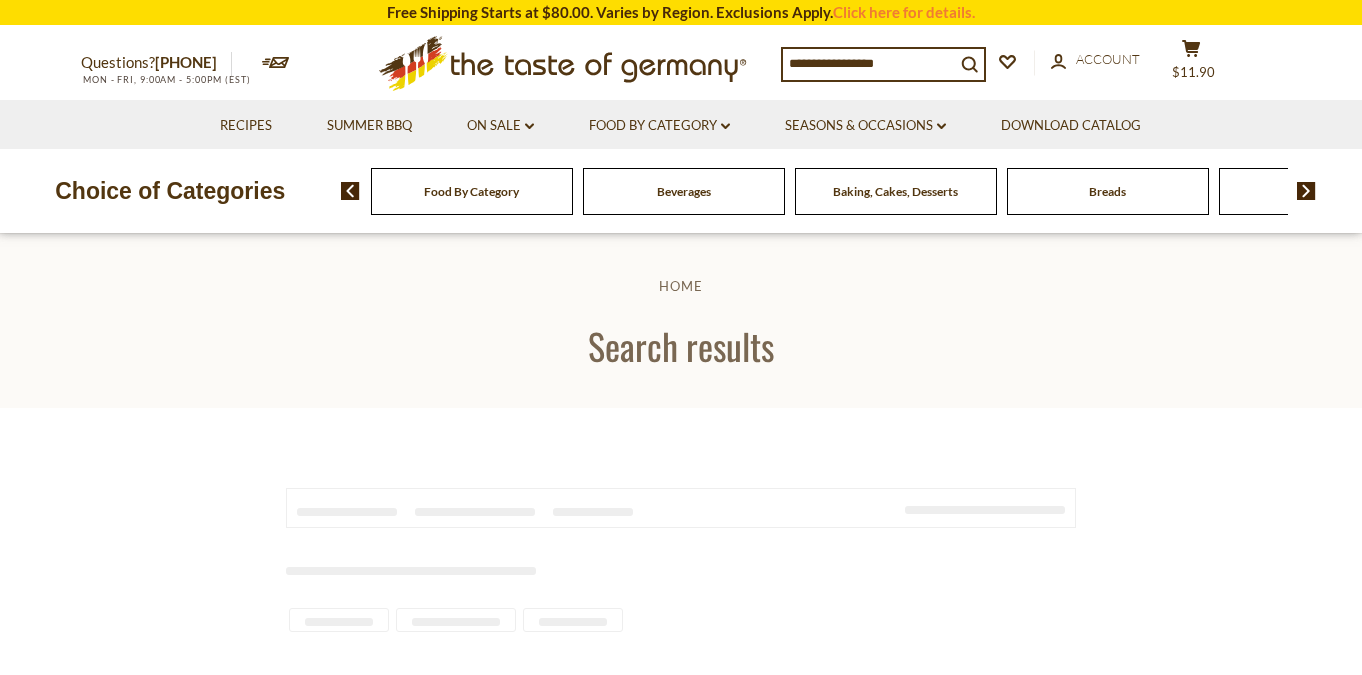scroll, scrollTop: 0, scrollLeft: 0, axis: both 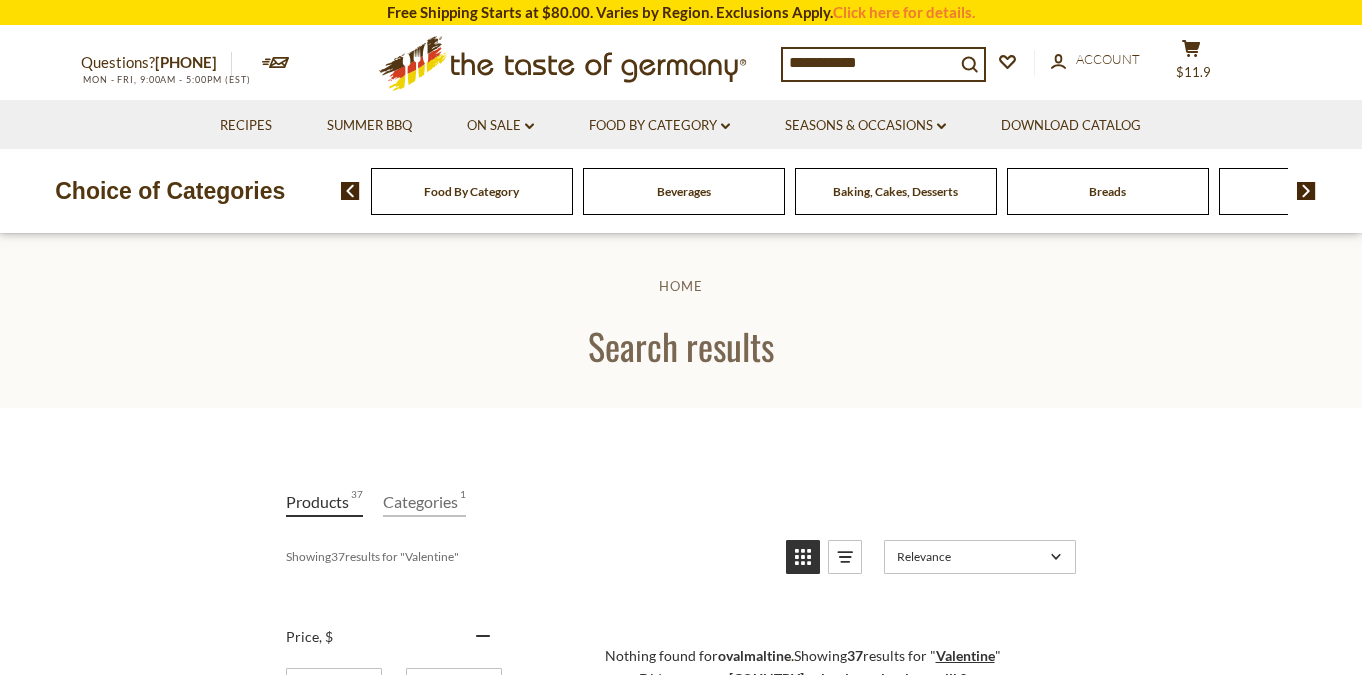 click on "**********" at bounding box center [869, 63] 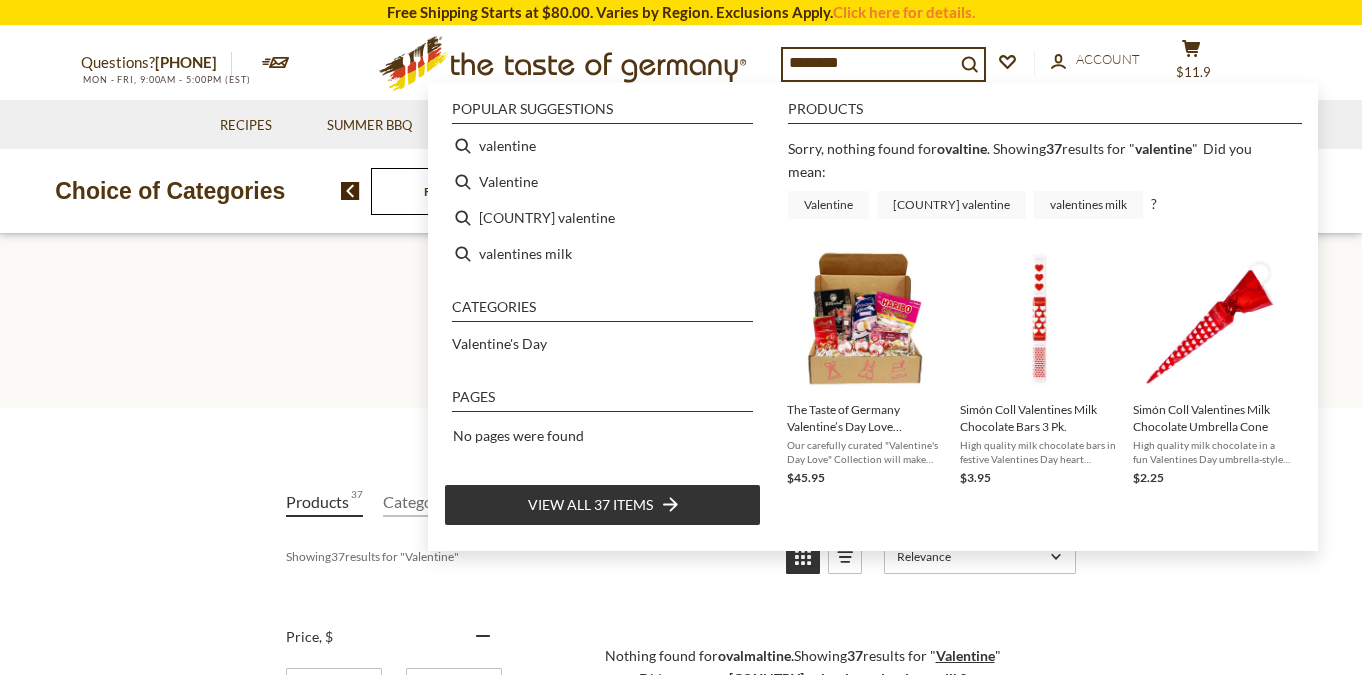 type on "*********" 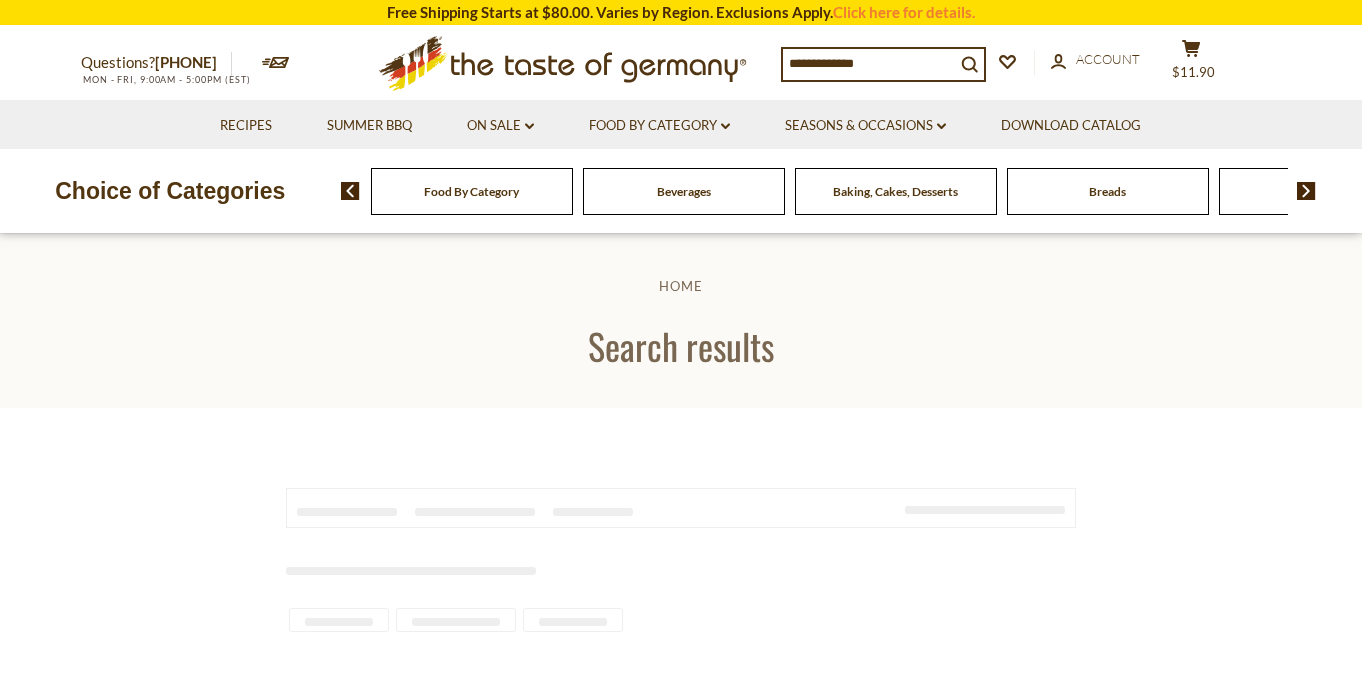 scroll, scrollTop: 0, scrollLeft: 0, axis: both 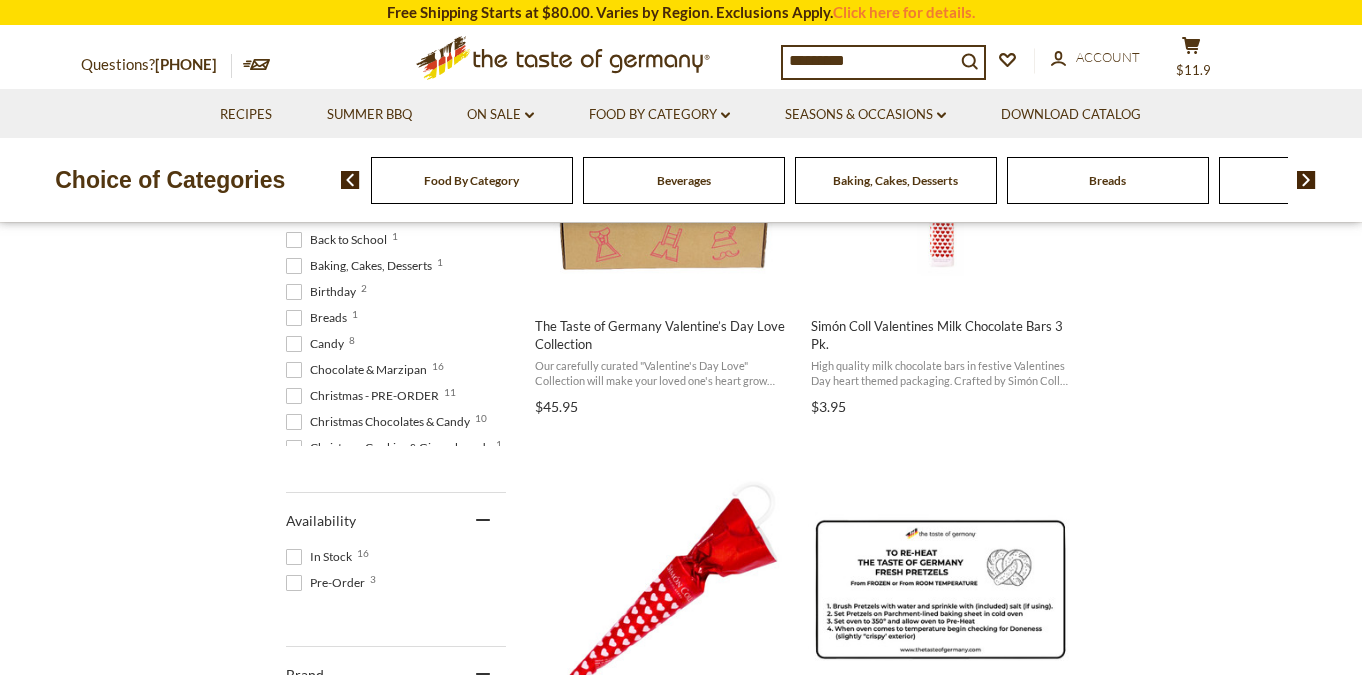 click at bounding box center (940, 588) 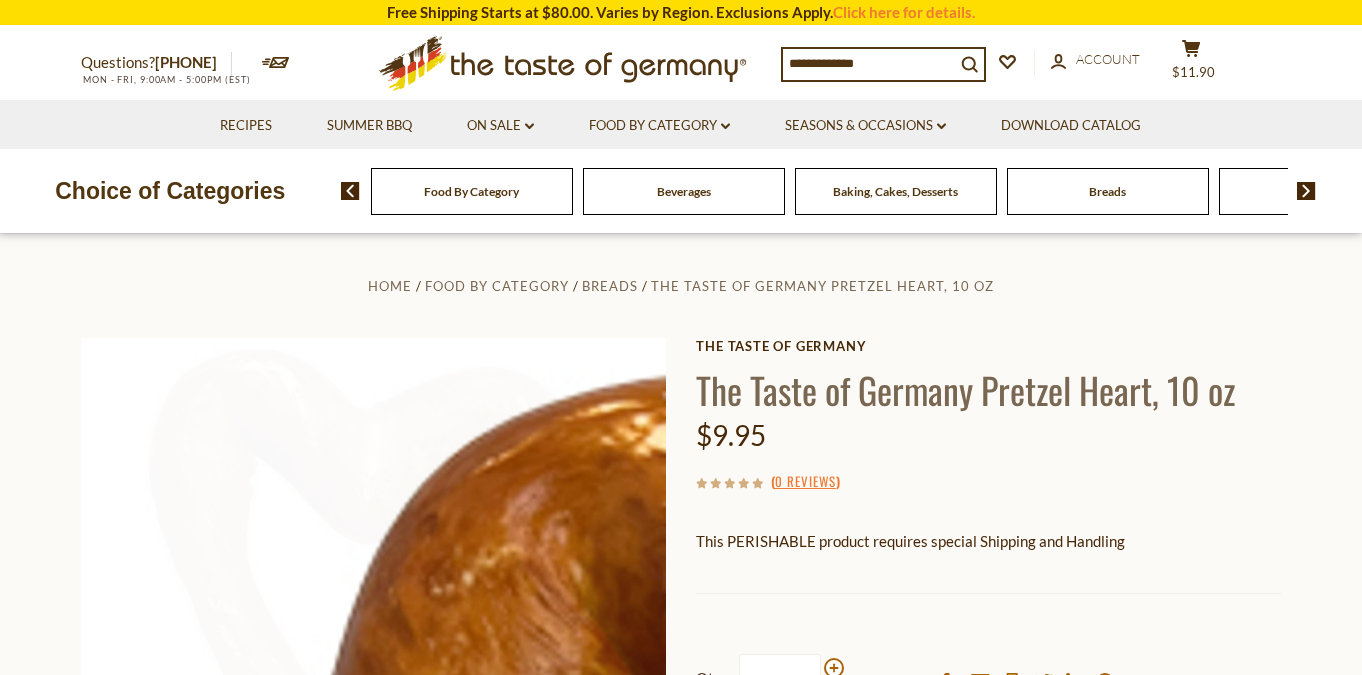 scroll, scrollTop: 13, scrollLeft: 0, axis: vertical 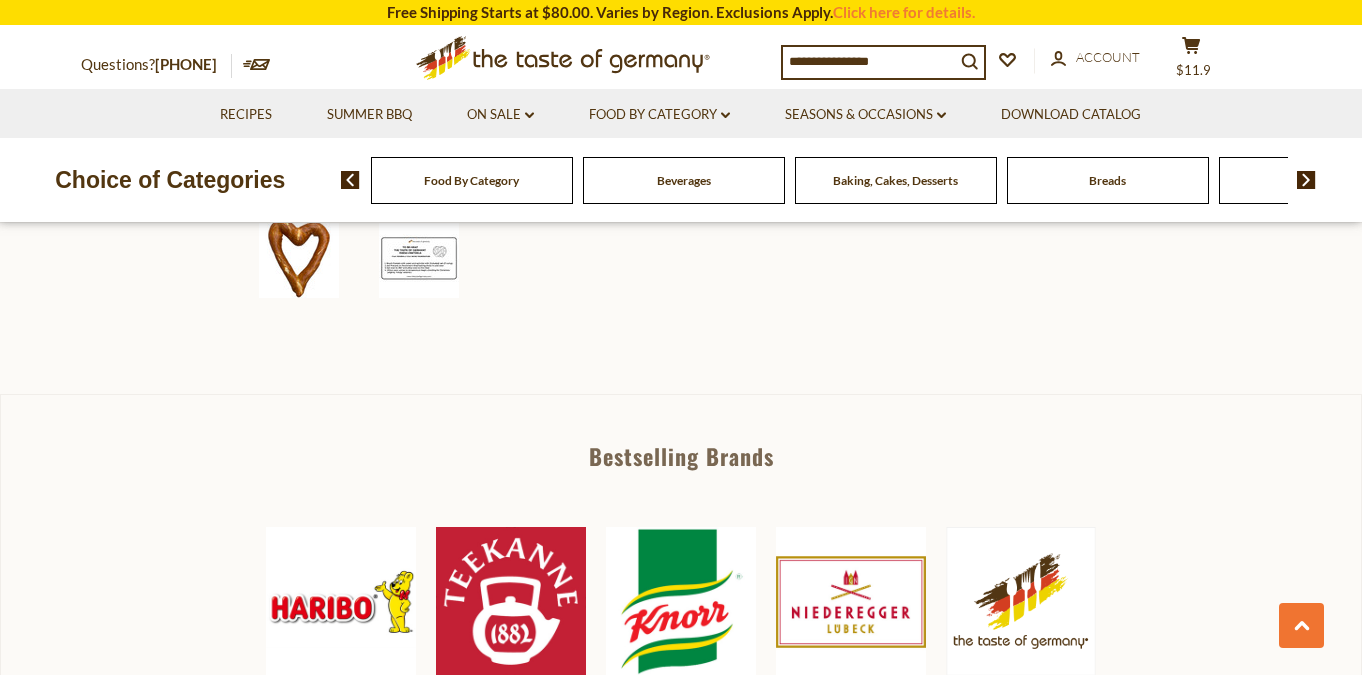 click at bounding box center (419, 258) 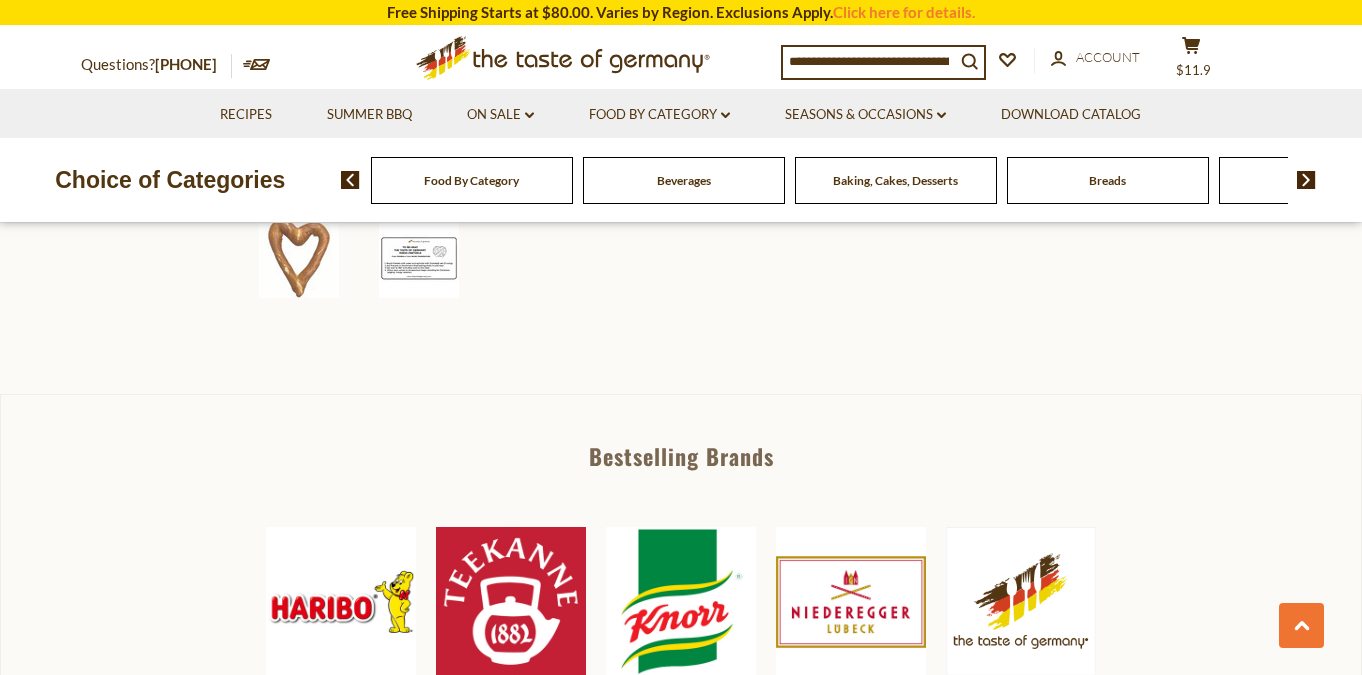 click at bounding box center [419, 258] 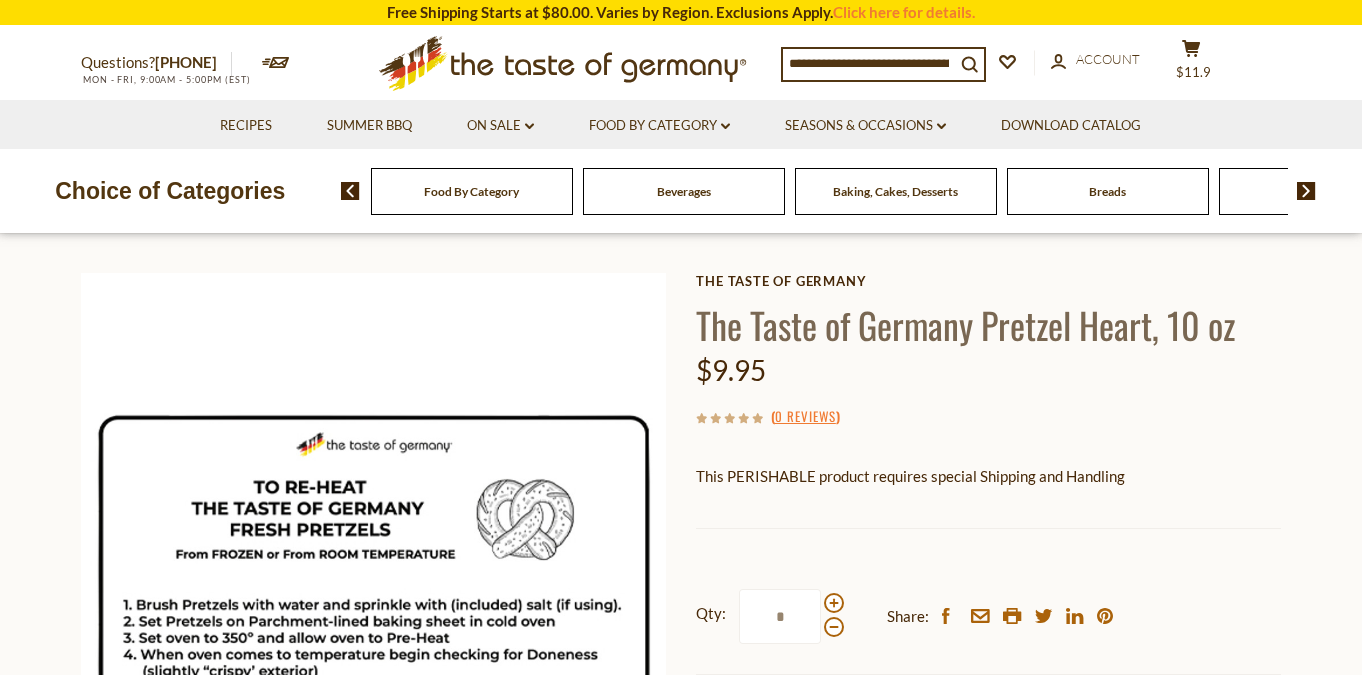 scroll, scrollTop: 60, scrollLeft: 0, axis: vertical 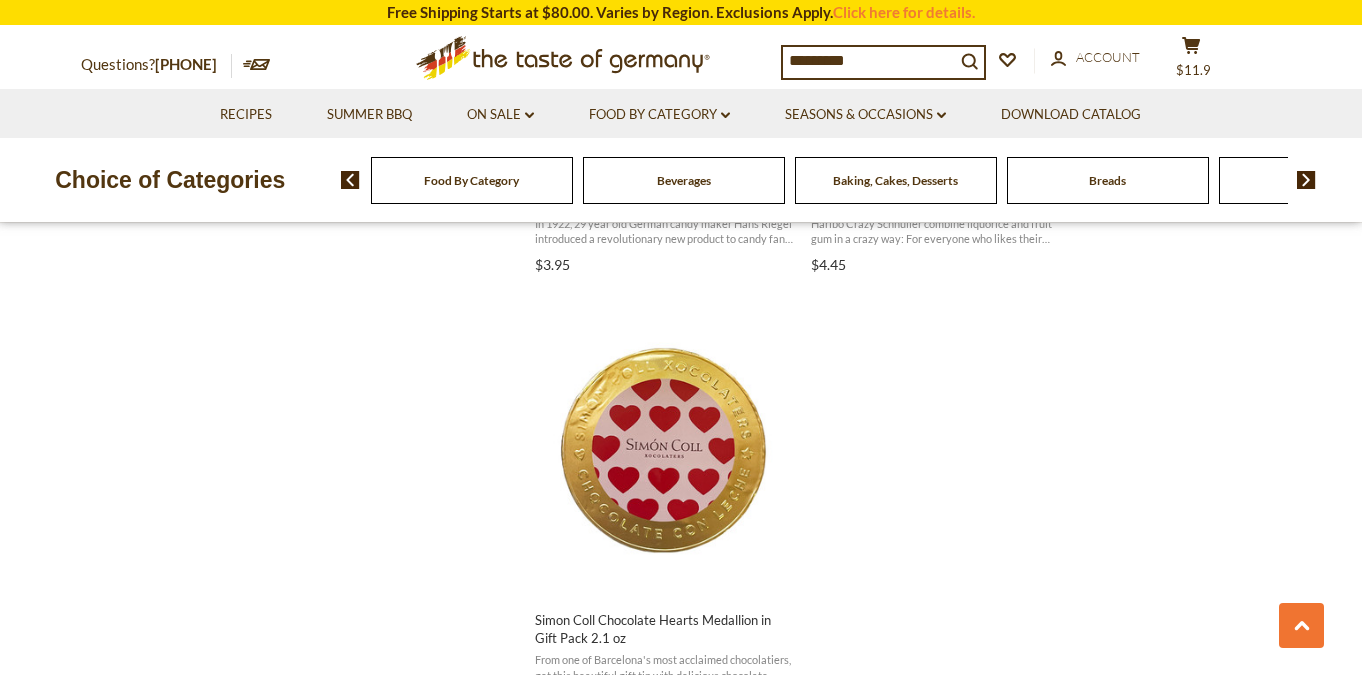 click on "*********" at bounding box center (869, 61) 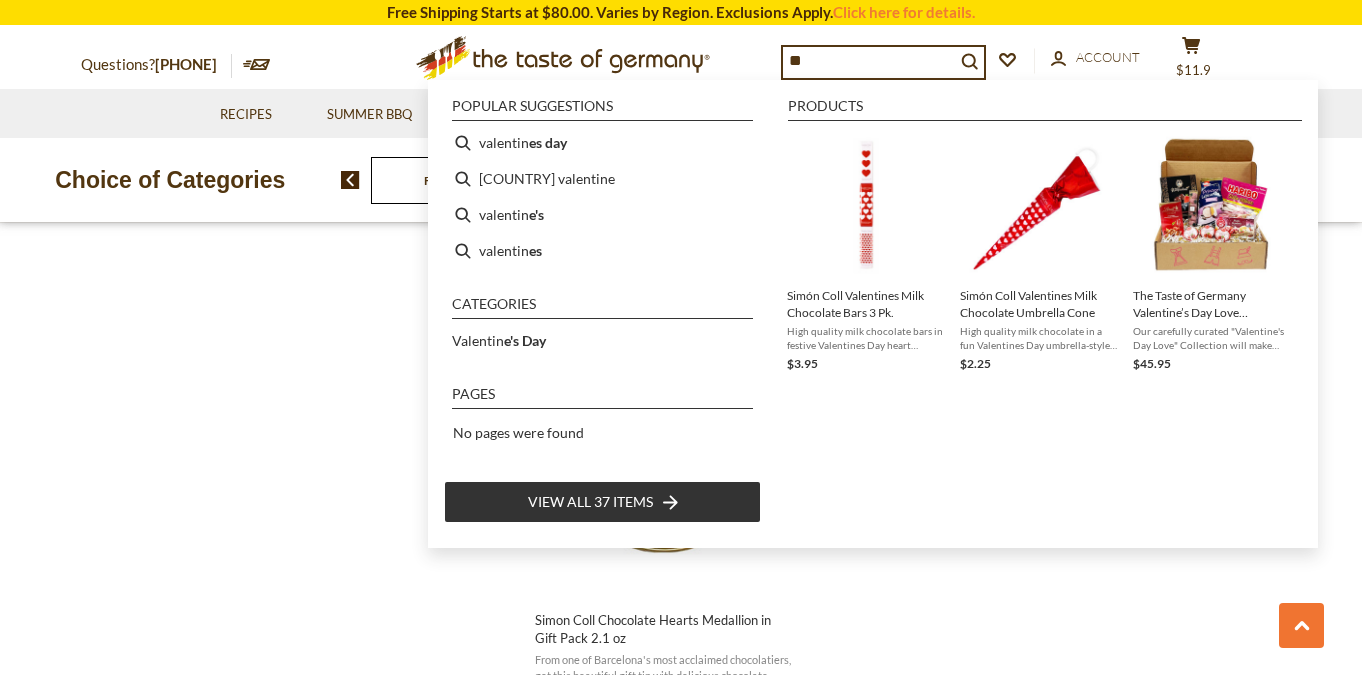 type on "*" 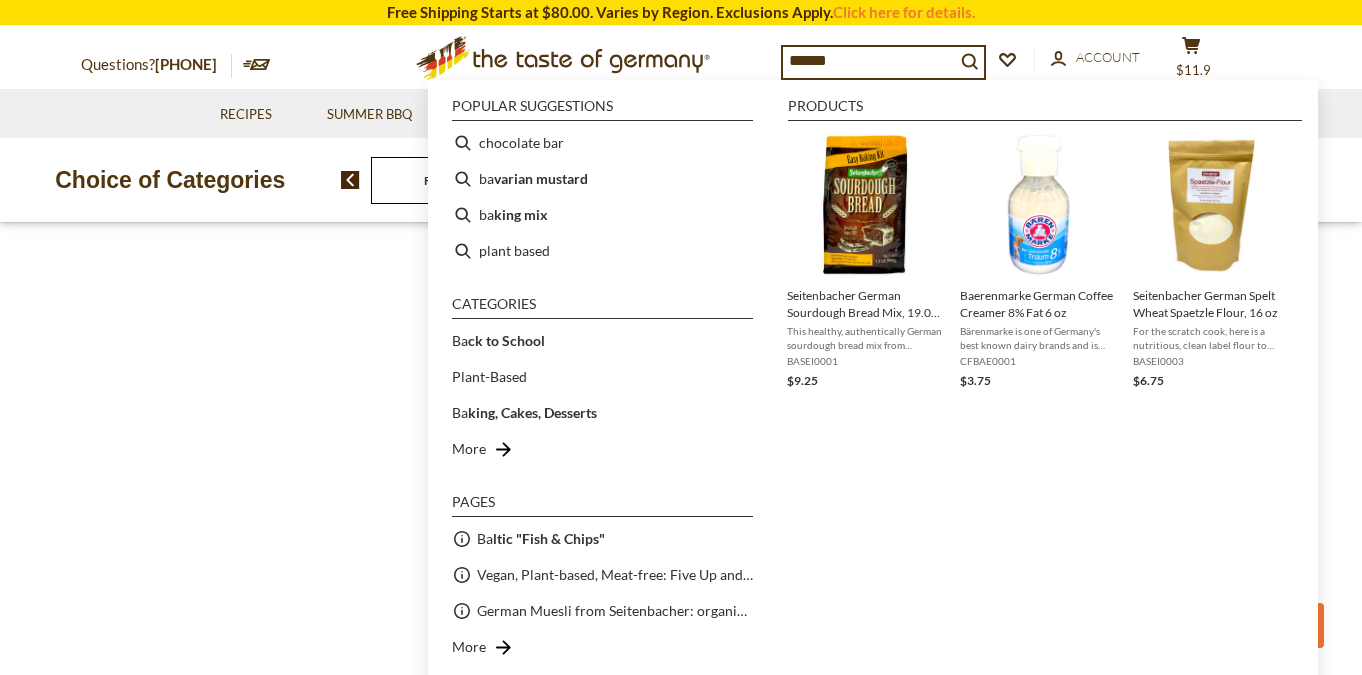 type on "*******" 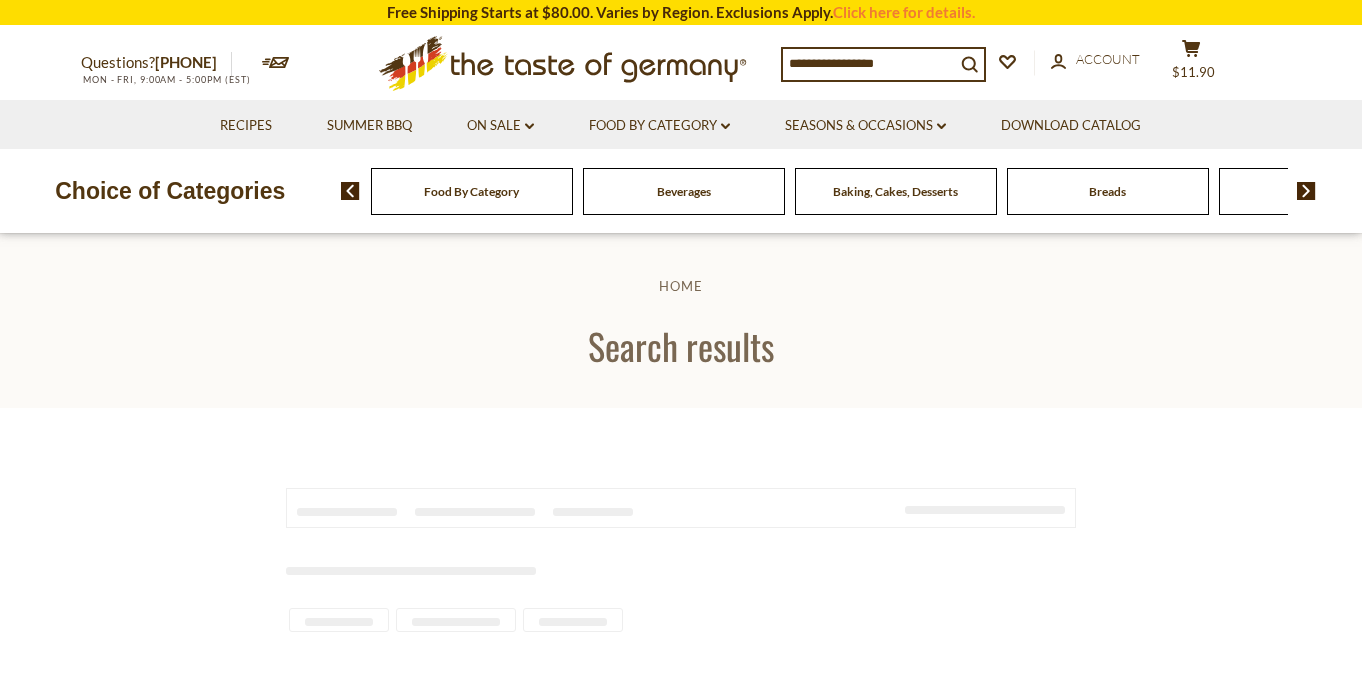 scroll, scrollTop: 0, scrollLeft: 0, axis: both 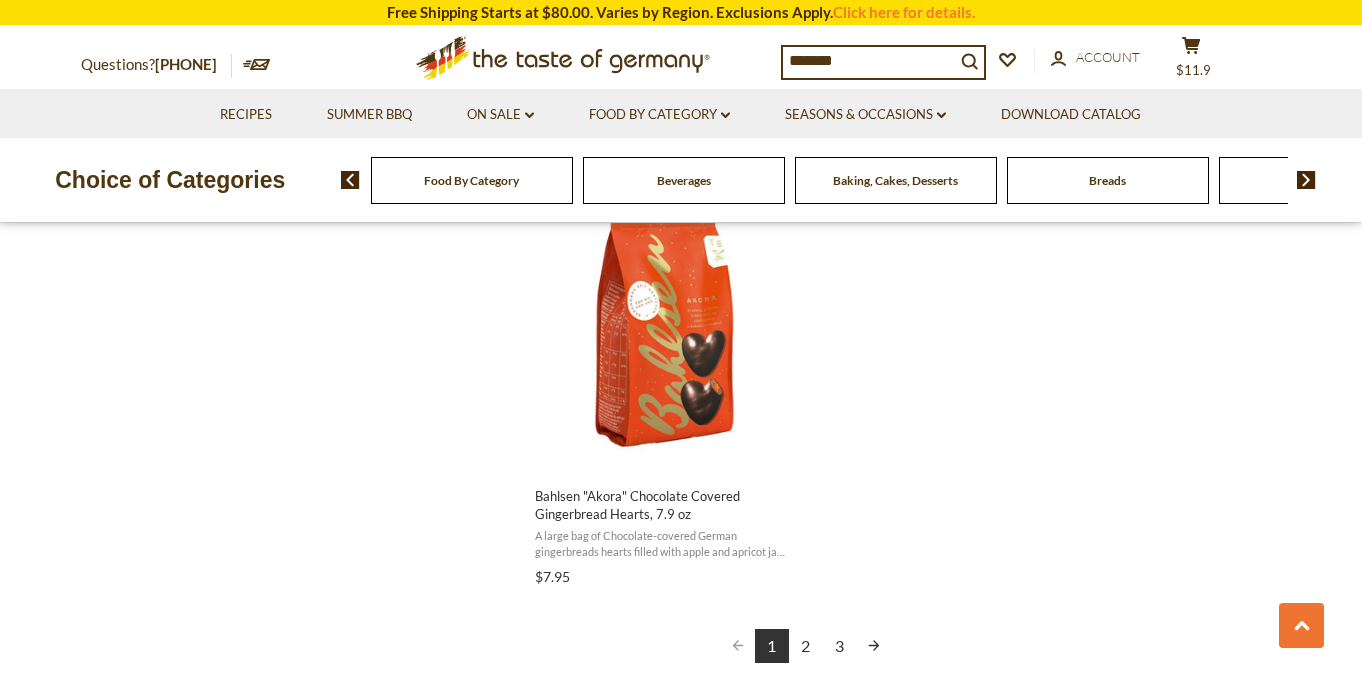 click on "2" at bounding box center [806, 646] 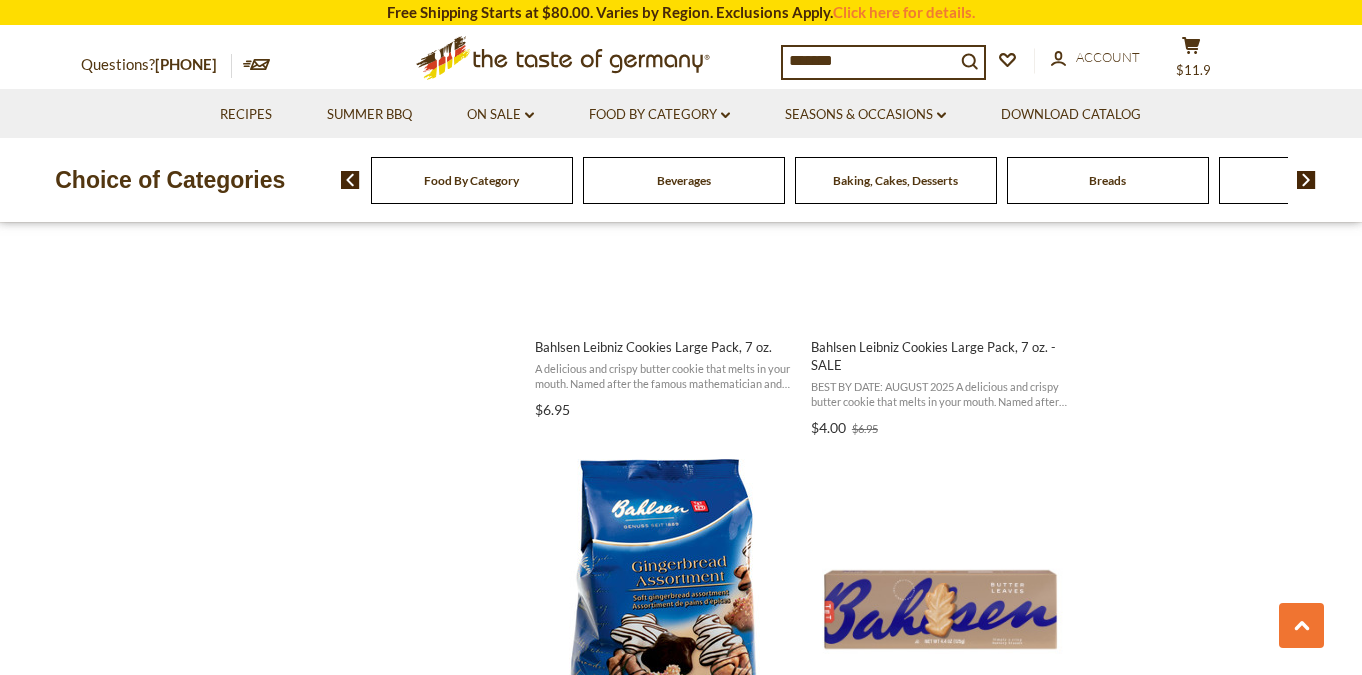 scroll, scrollTop: 1936, scrollLeft: 0, axis: vertical 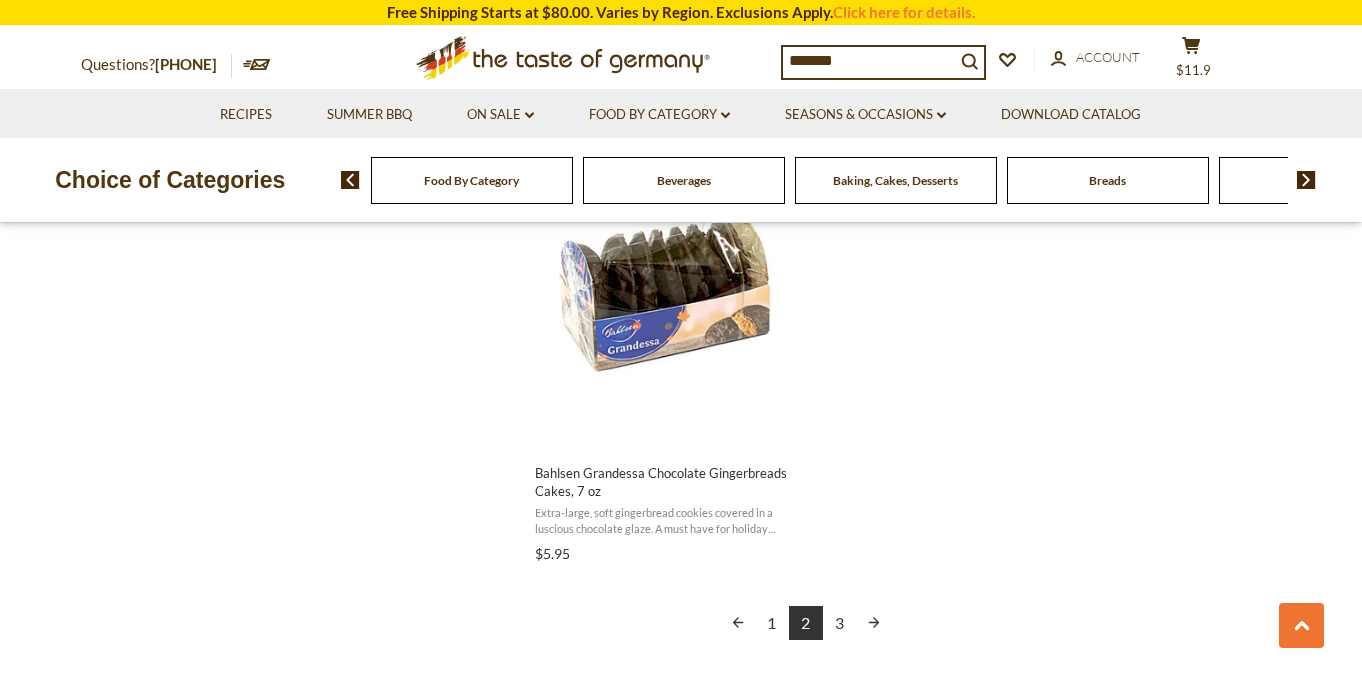 click on "3" at bounding box center (840, 623) 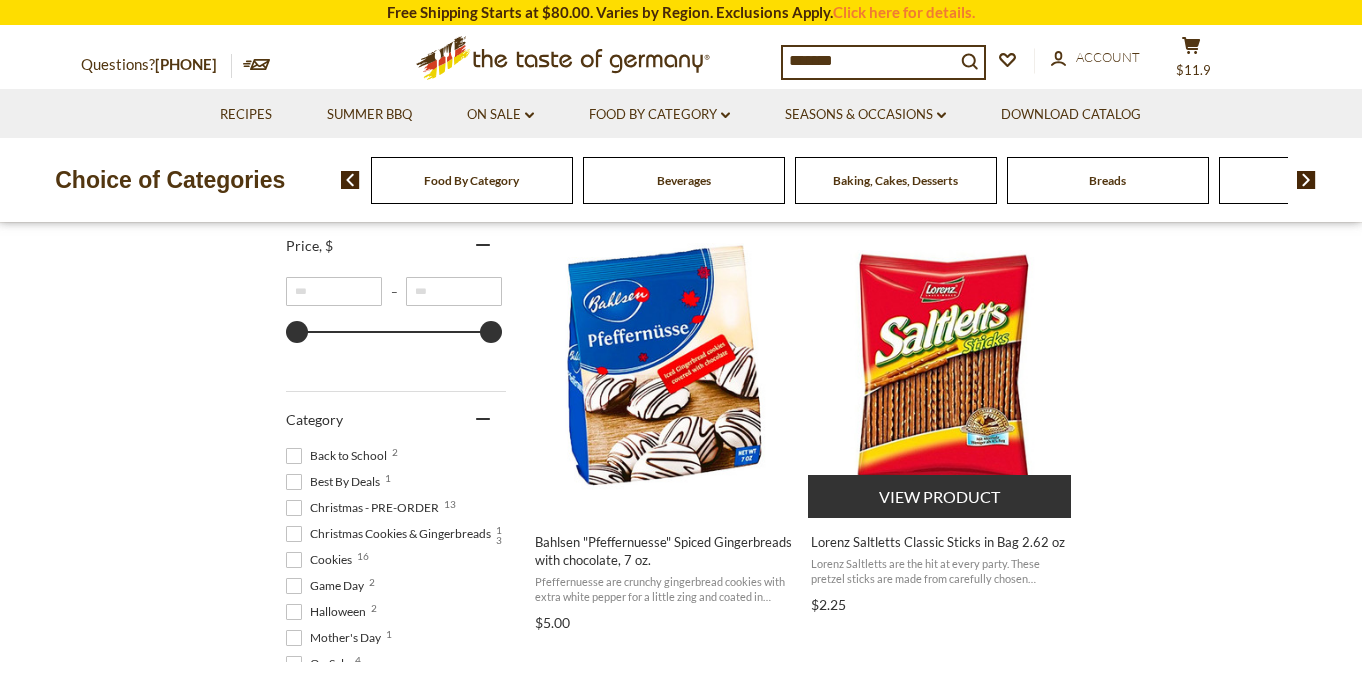 scroll, scrollTop: 392, scrollLeft: 0, axis: vertical 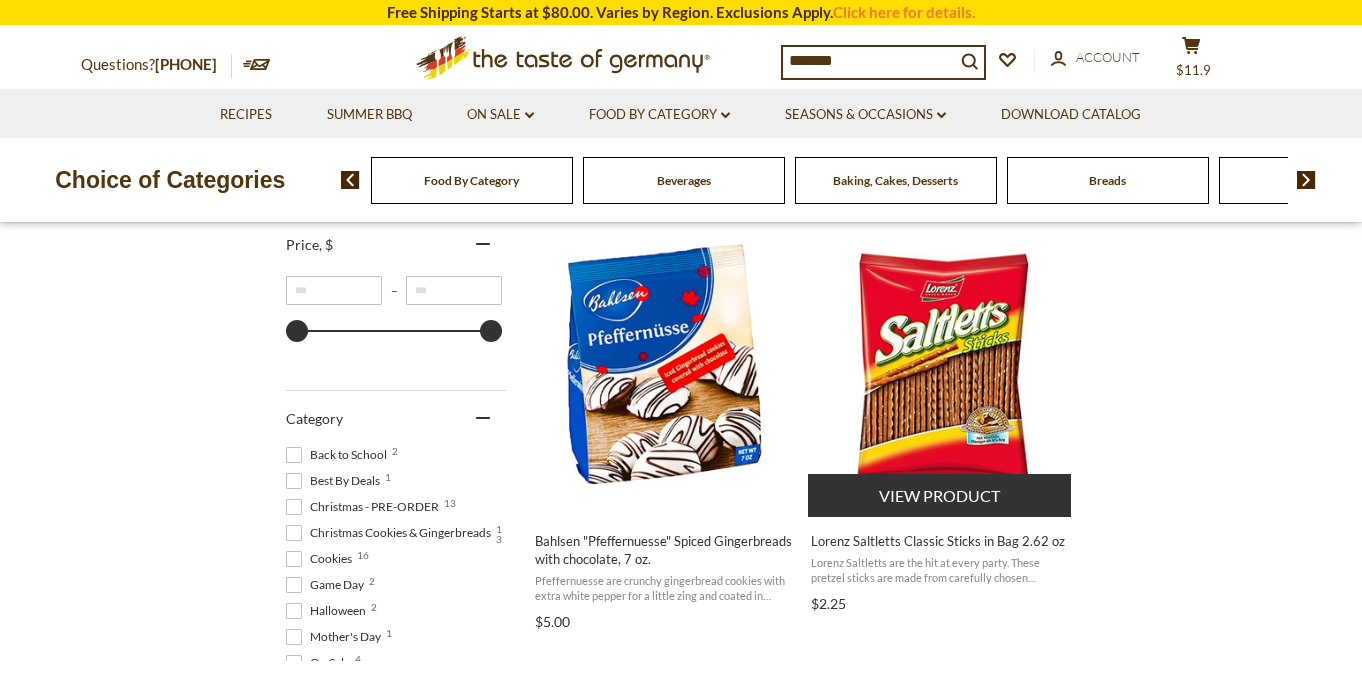 click on "View product" at bounding box center (939, 495) 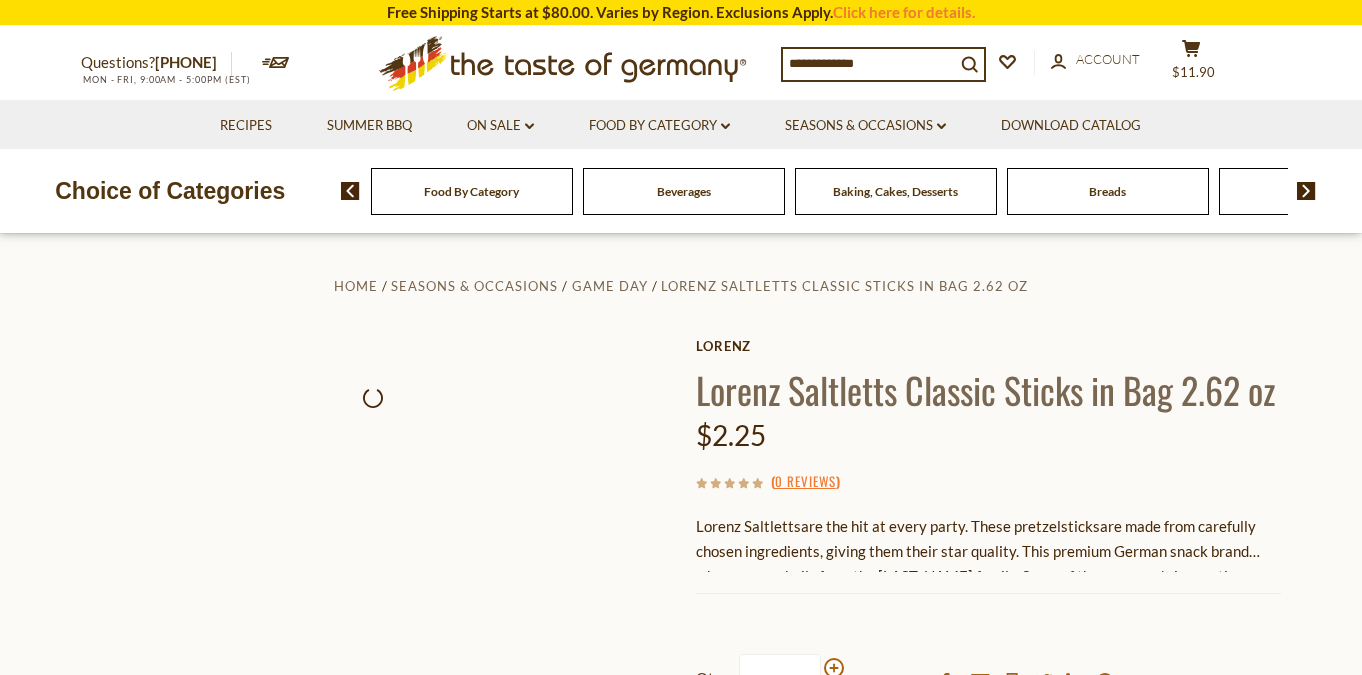 scroll, scrollTop: 0, scrollLeft: 0, axis: both 